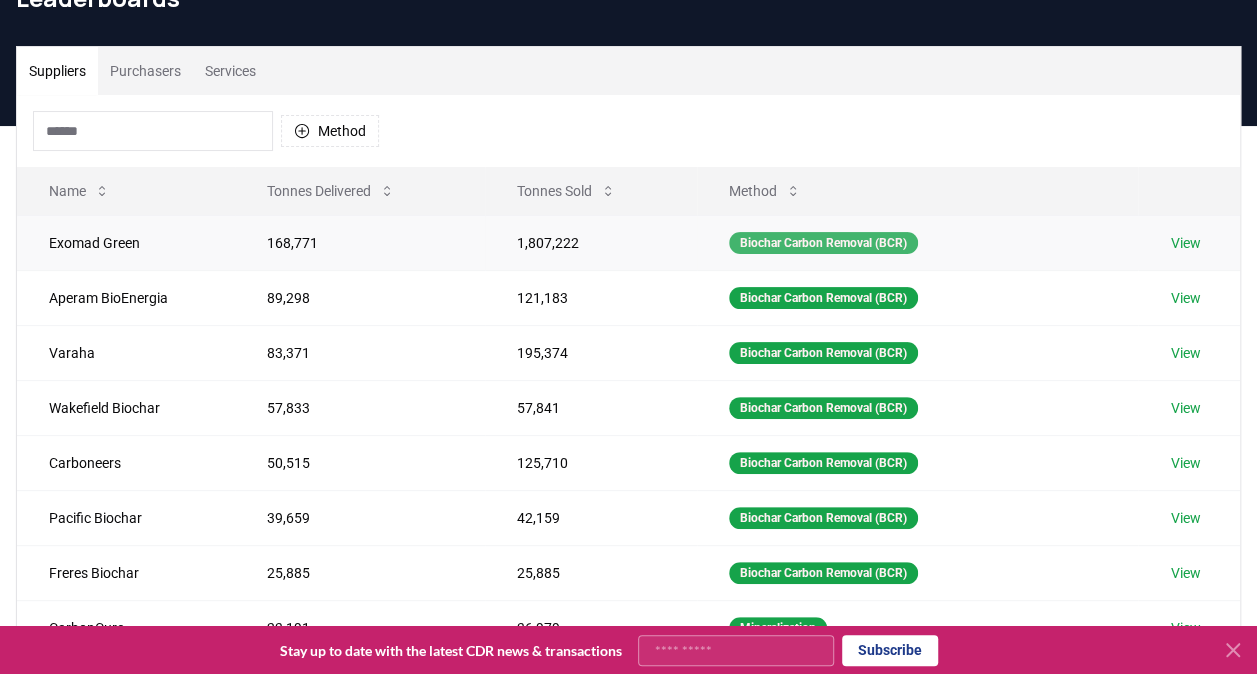 scroll, scrollTop: 104, scrollLeft: 0, axis: vertical 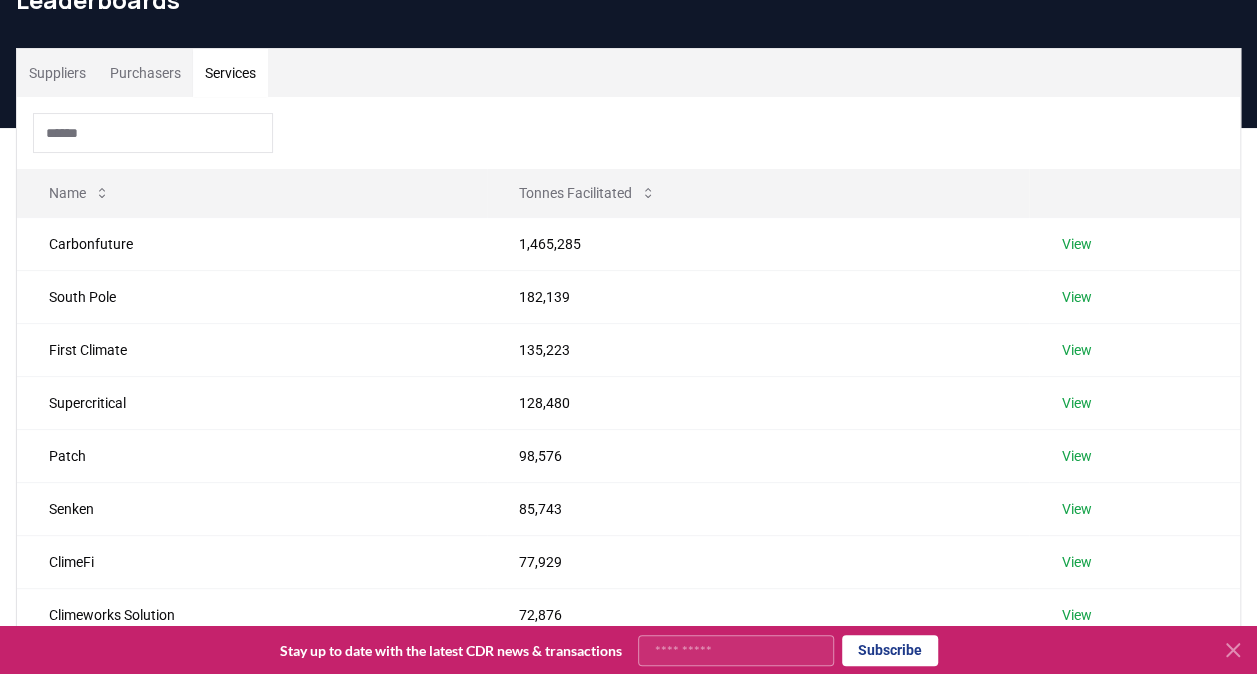 click on "Services" at bounding box center [230, 73] 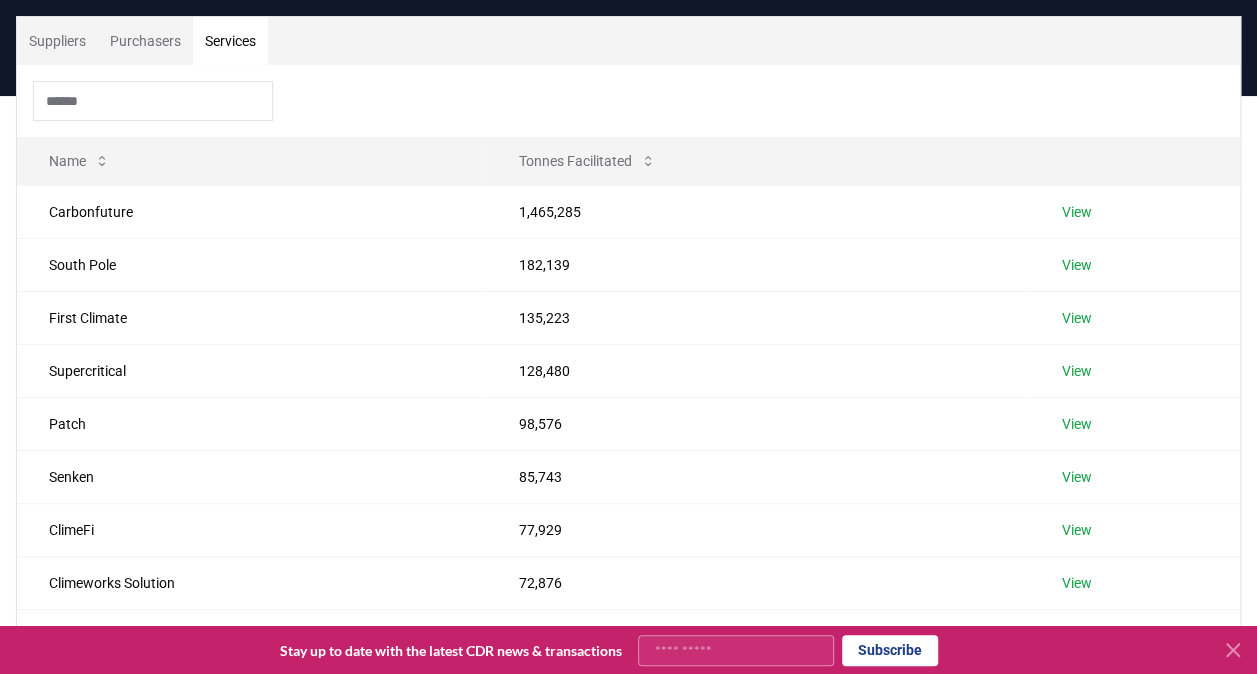 scroll, scrollTop: 137, scrollLeft: 0, axis: vertical 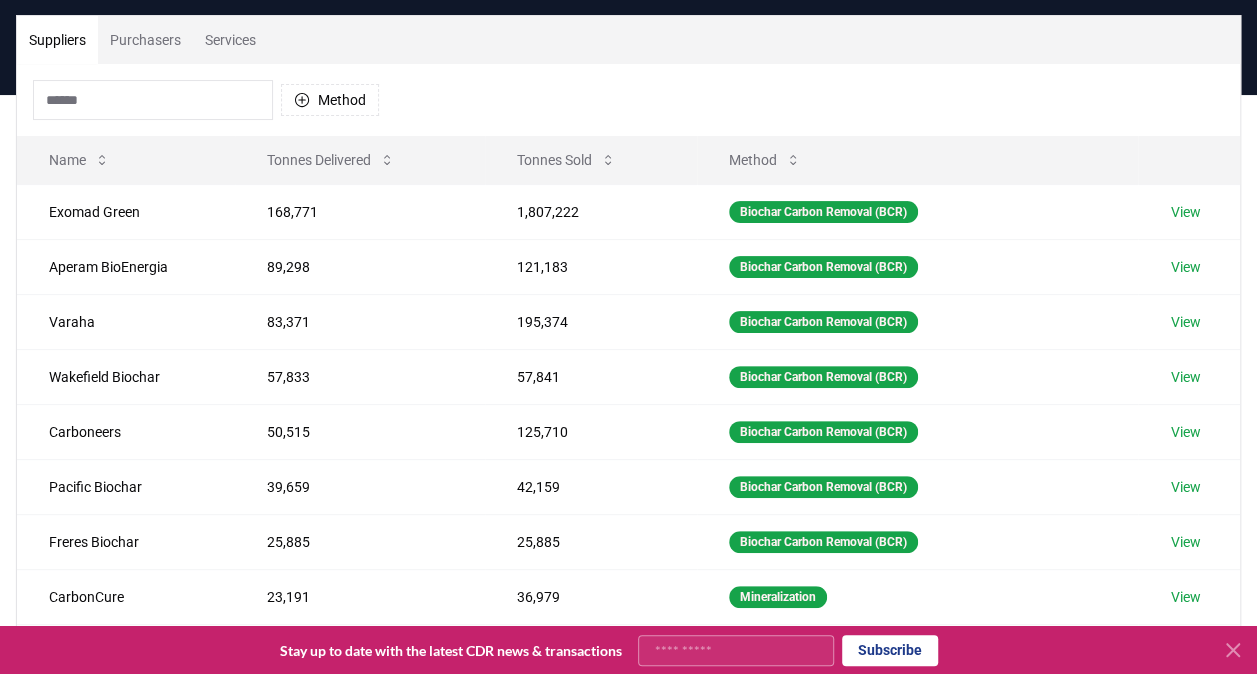 click on "Suppliers" at bounding box center (57, 40) 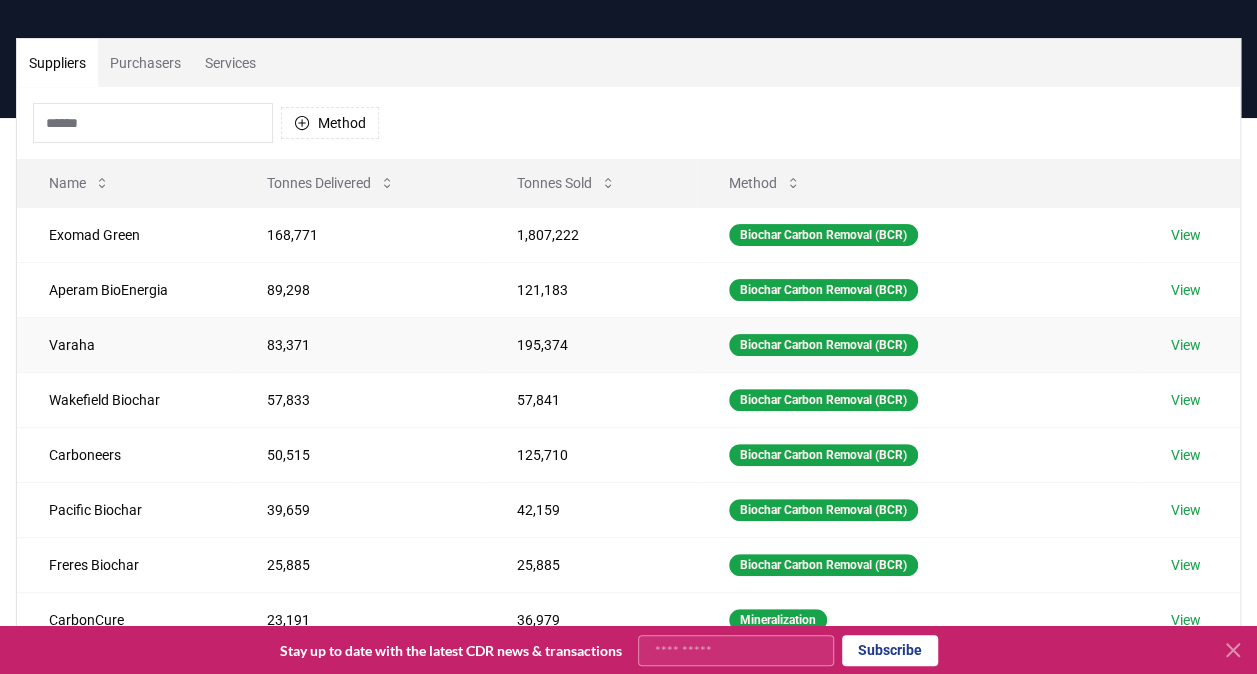 scroll, scrollTop: 0, scrollLeft: 0, axis: both 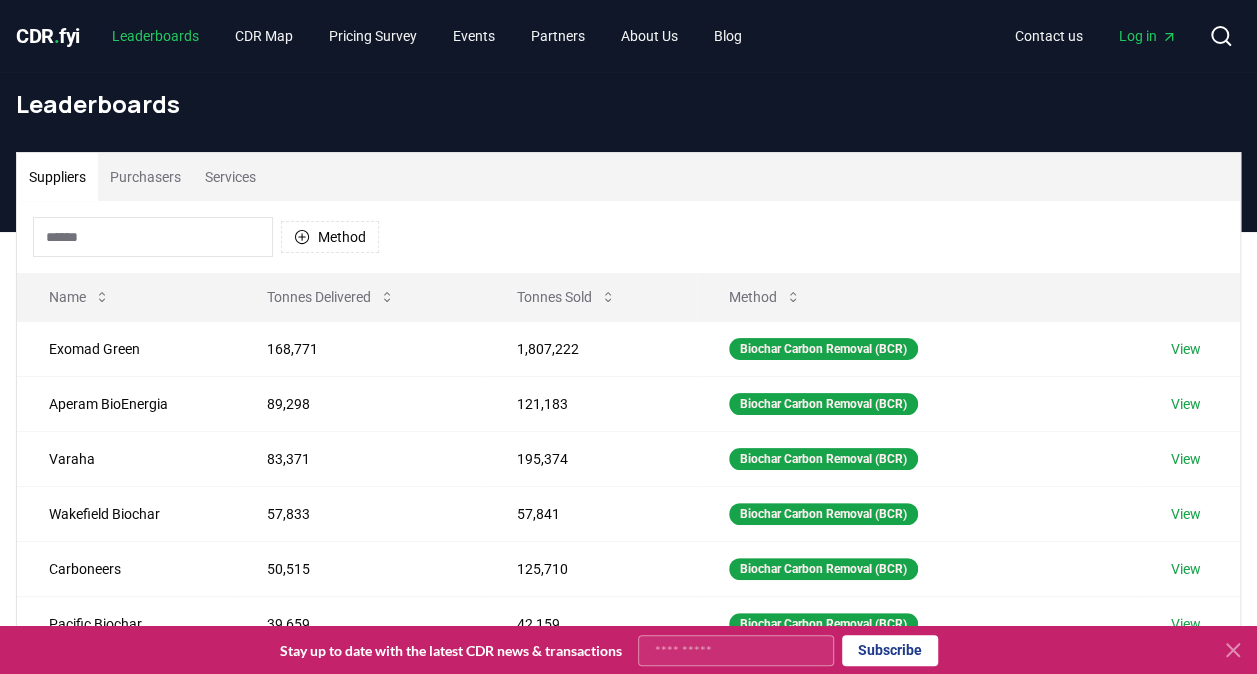 click on "Leaderboards" at bounding box center (155, 36) 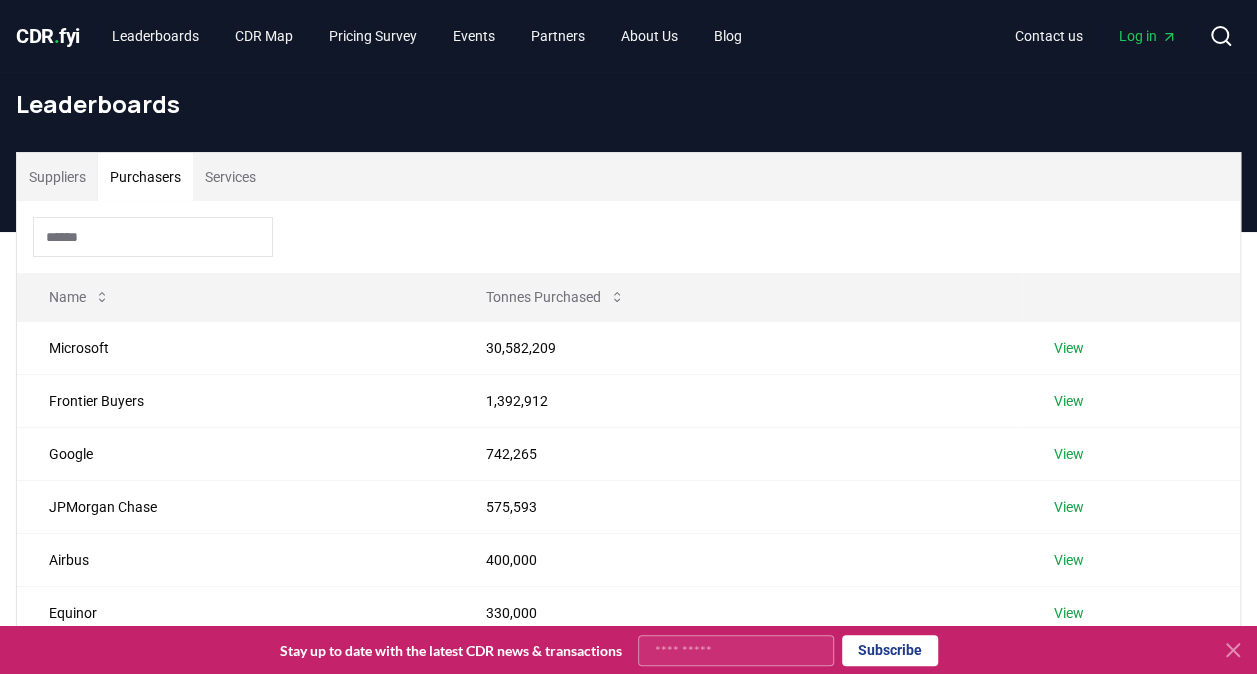 click on "Purchasers" at bounding box center (145, 177) 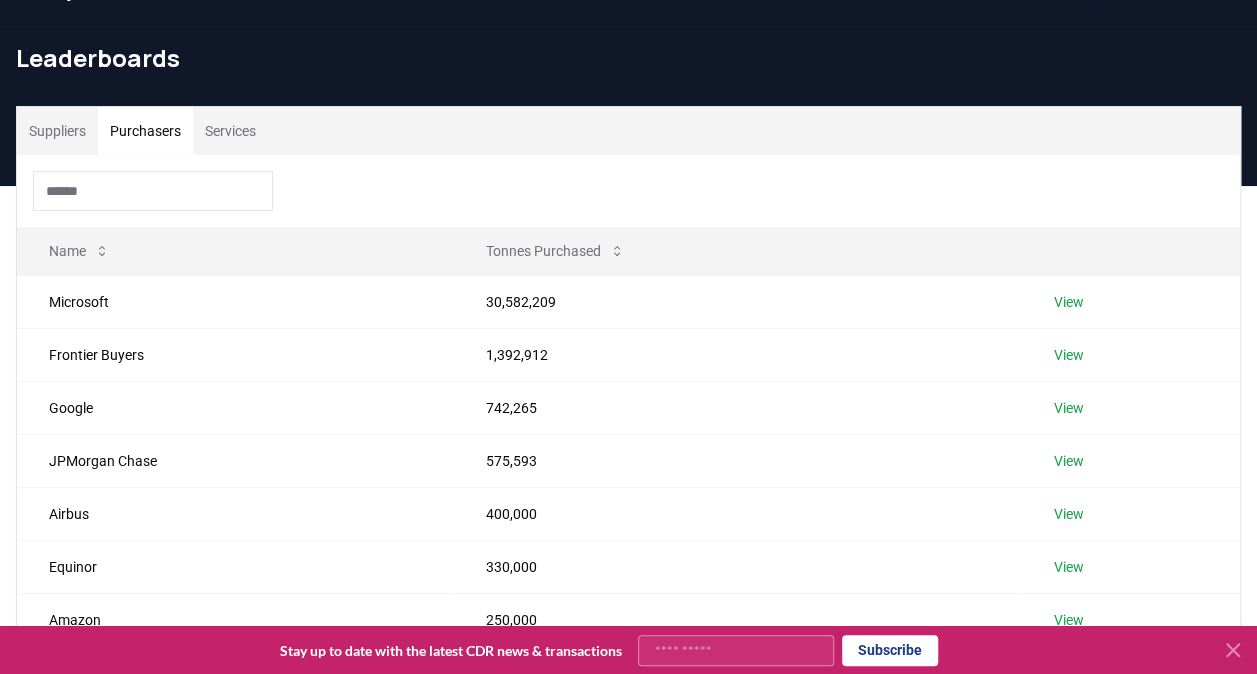 scroll, scrollTop: 35, scrollLeft: 0, axis: vertical 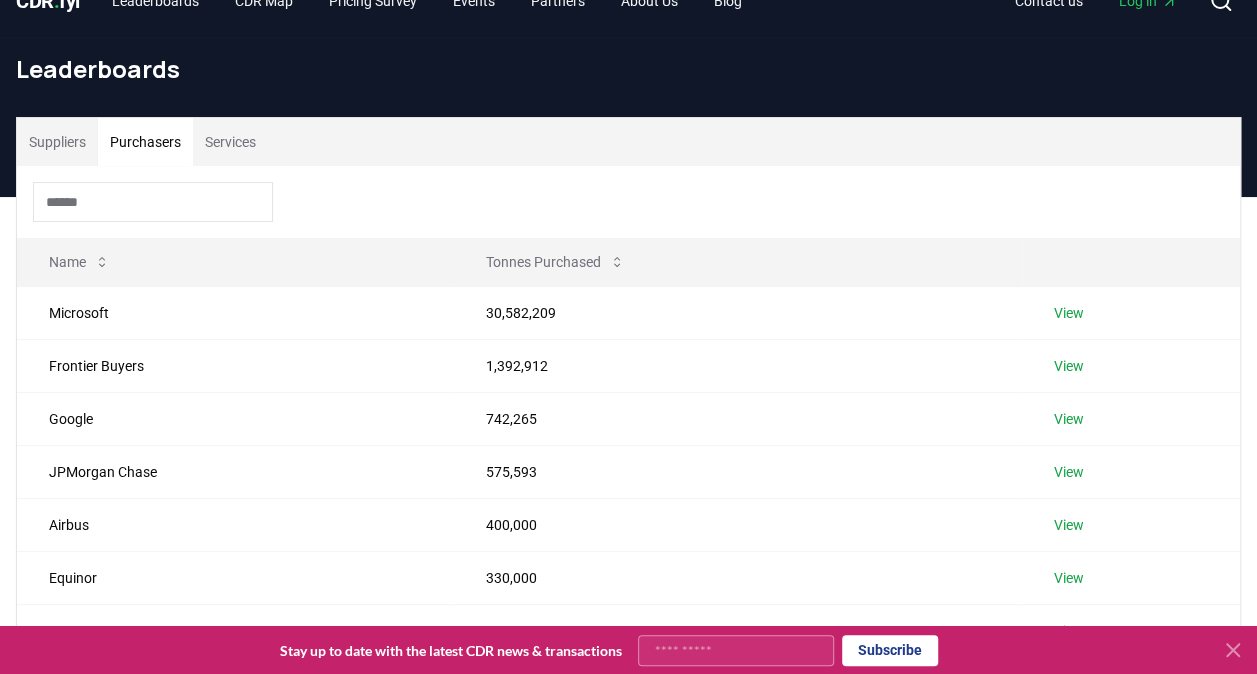 click on "Services" at bounding box center [230, 142] 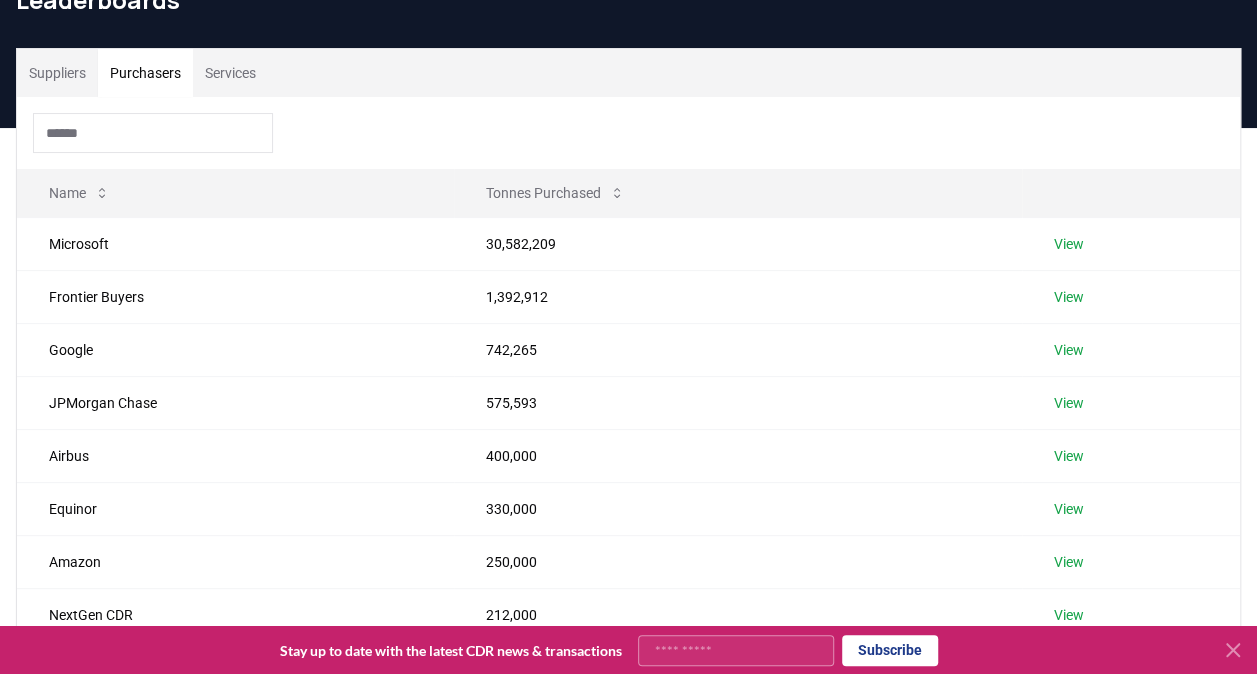 scroll, scrollTop: 0, scrollLeft: 0, axis: both 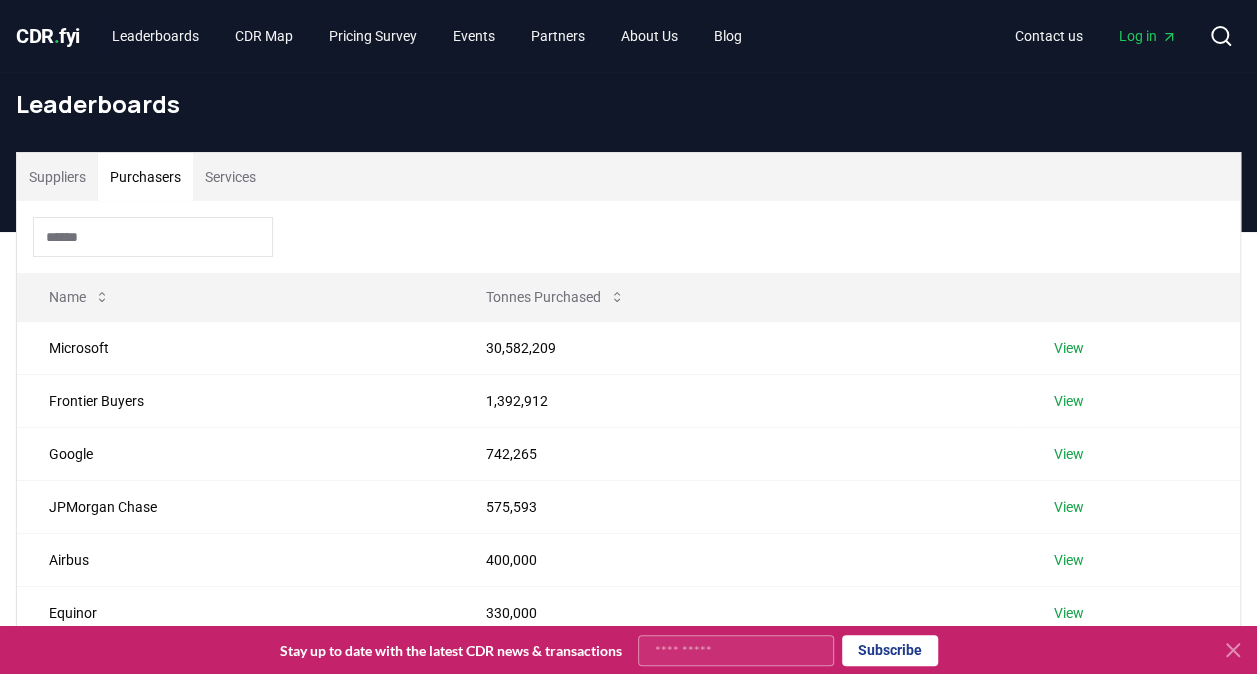 click on "Purchasers" at bounding box center [145, 177] 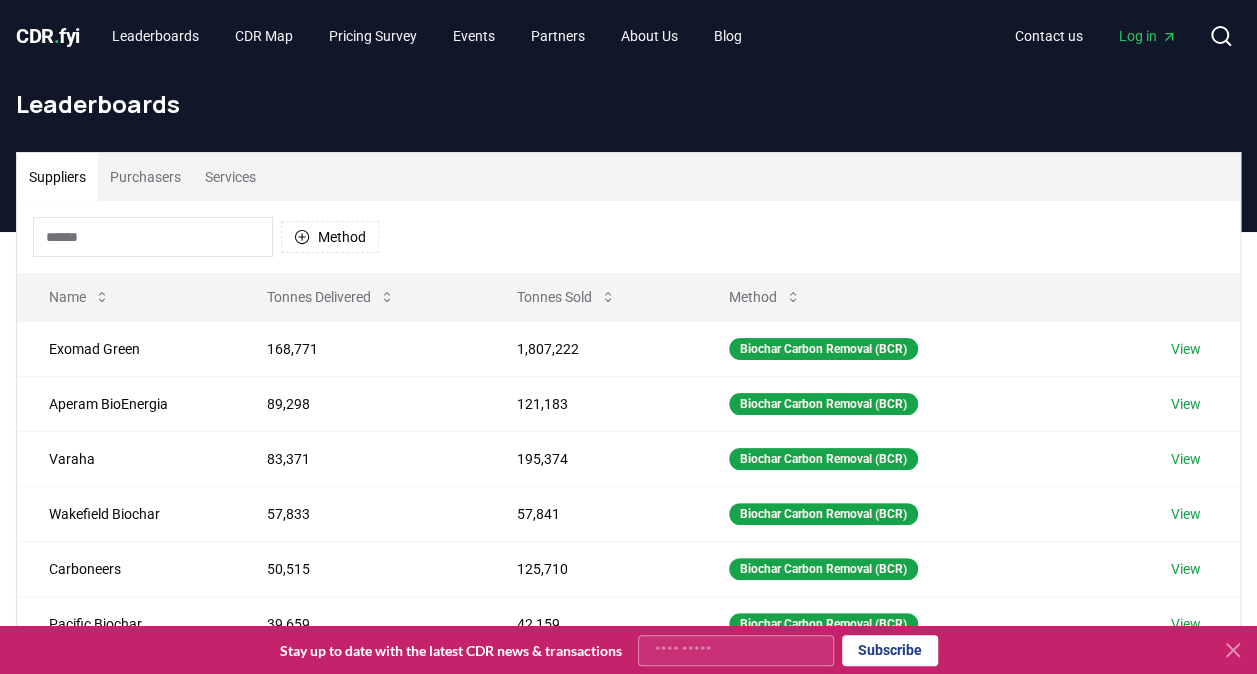 click on "Suppliers" at bounding box center (57, 177) 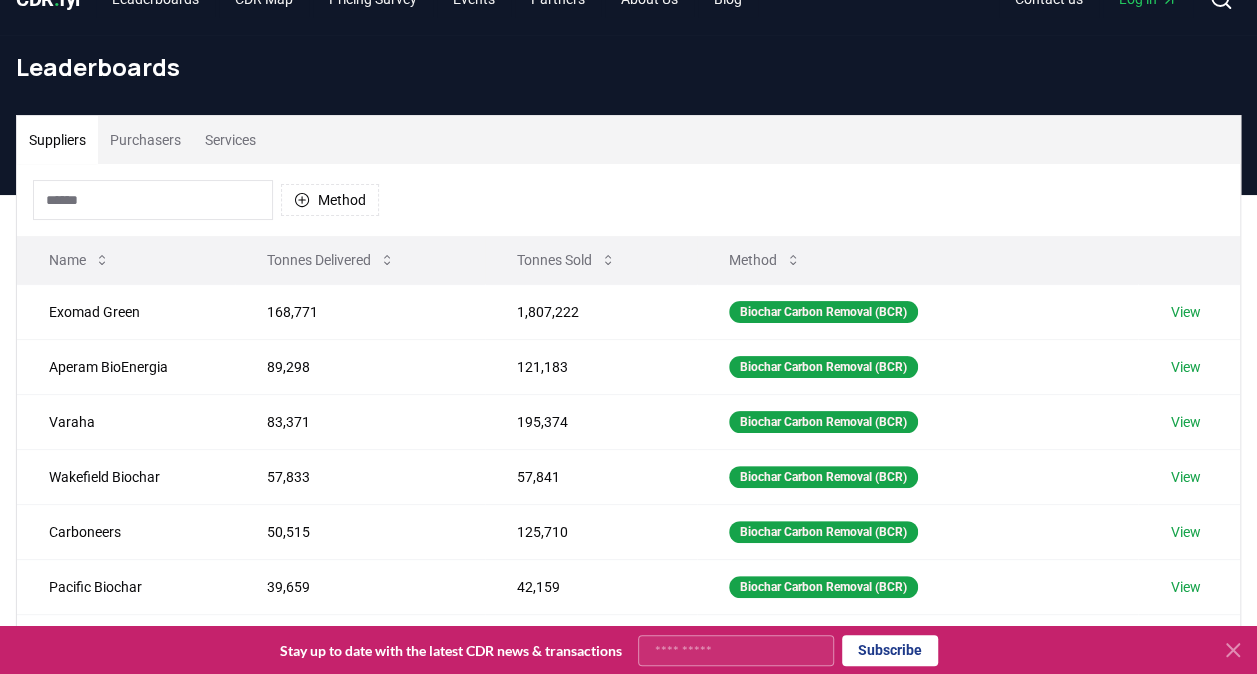 scroll, scrollTop: 0, scrollLeft: 0, axis: both 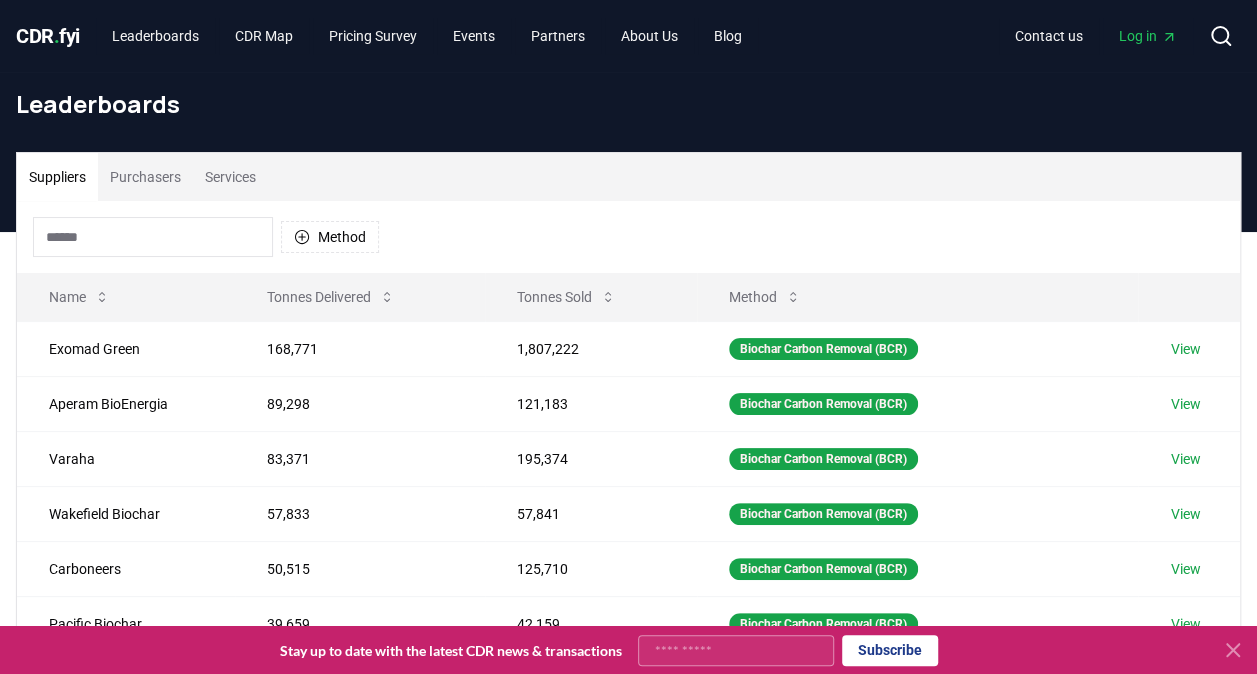 click at bounding box center [153, 237] 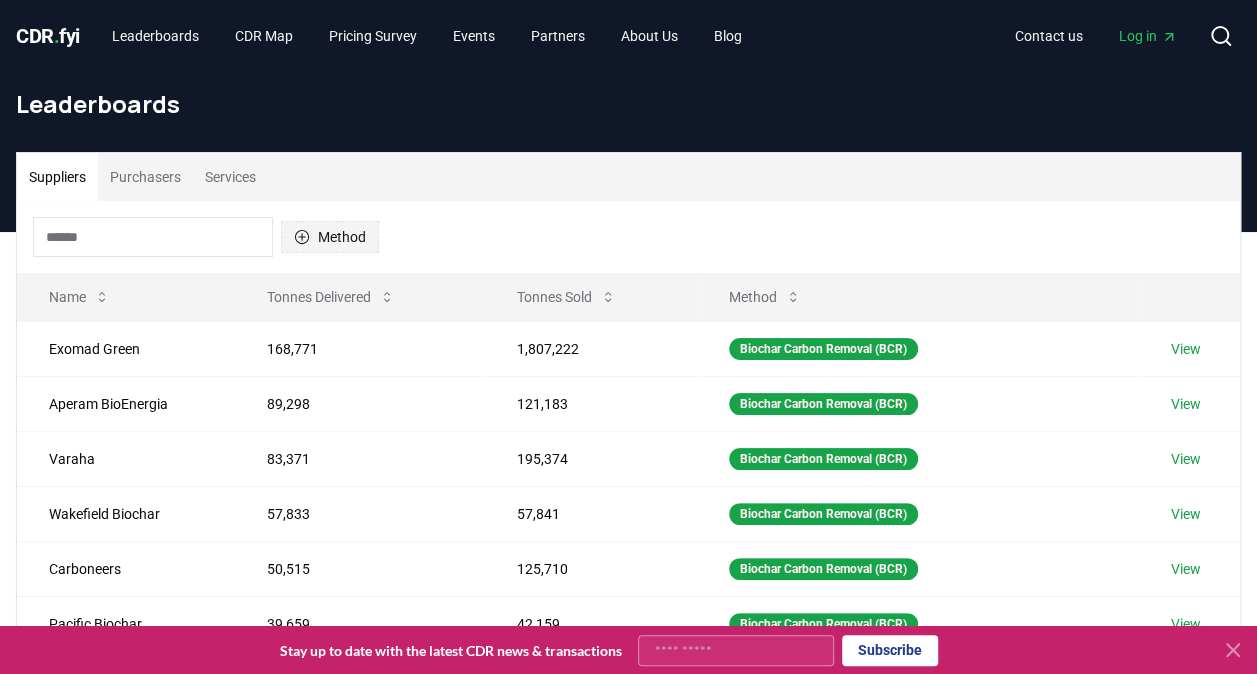 click on "Method" at bounding box center [330, 237] 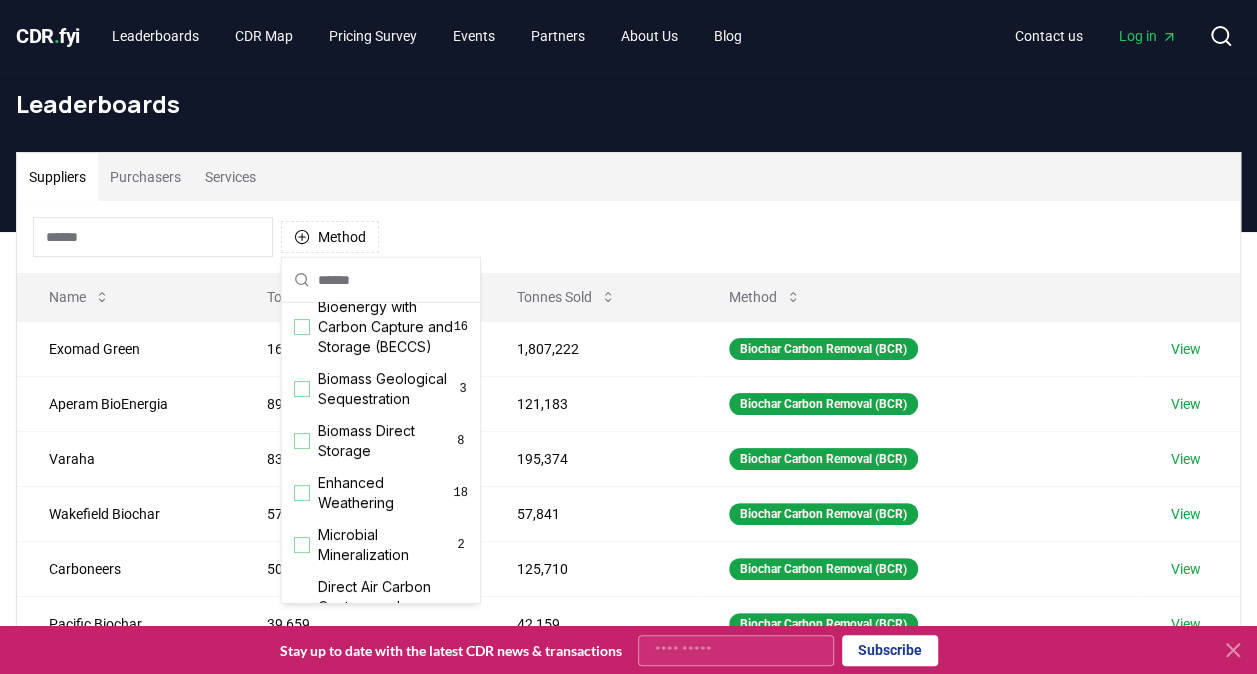 scroll, scrollTop: 196, scrollLeft: 0, axis: vertical 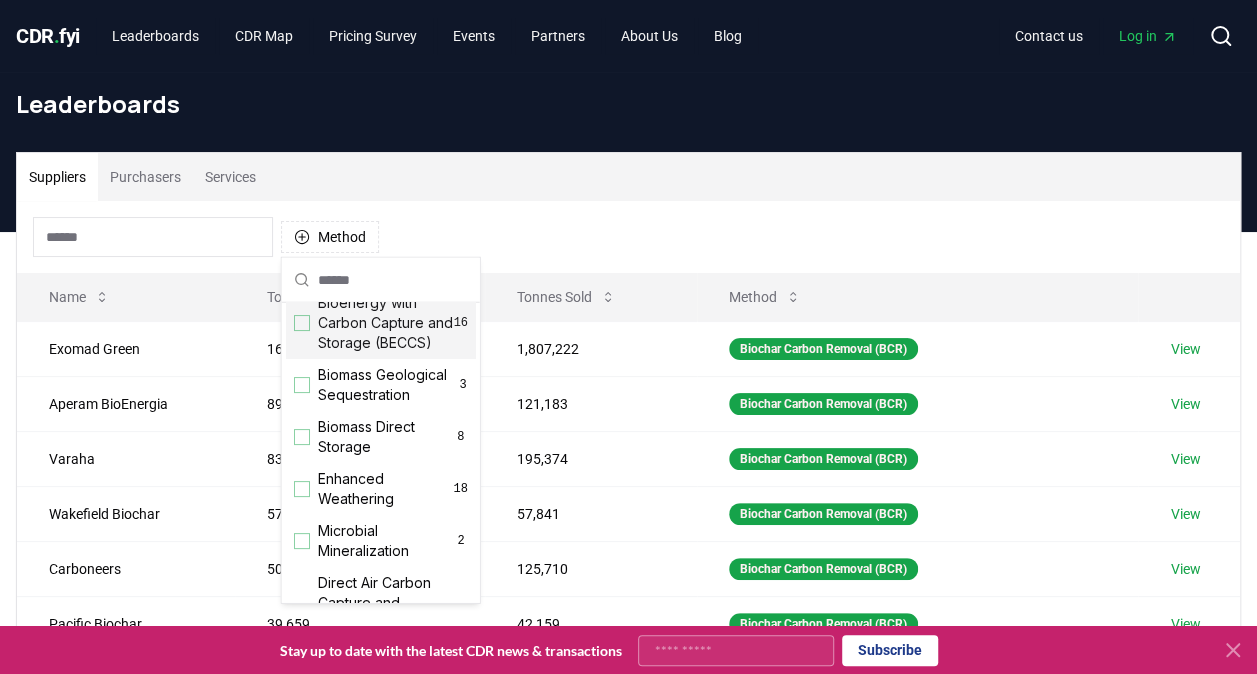 click on "Bioenergy with Carbon Capture and Storage (BECCS) 16" at bounding box center (381, 323) 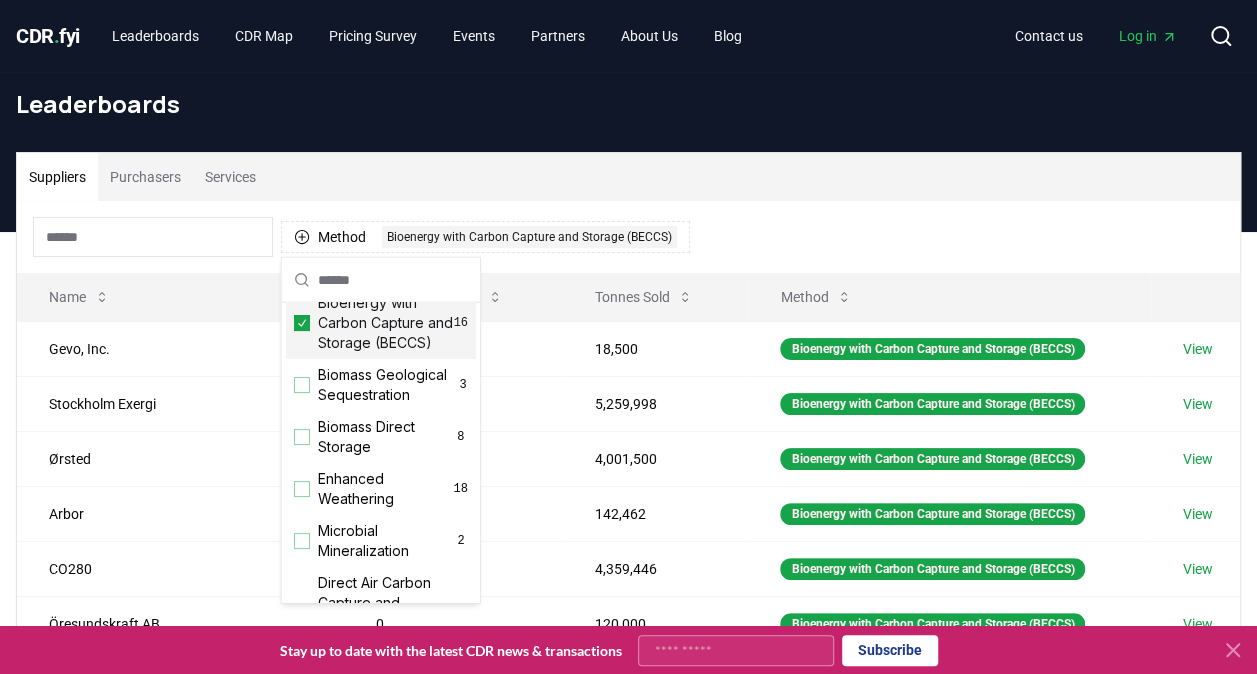 click on "Method 1 Bioenergy with Carbon Capture and Storage (BECCS)" at bounding box center (628, 237) 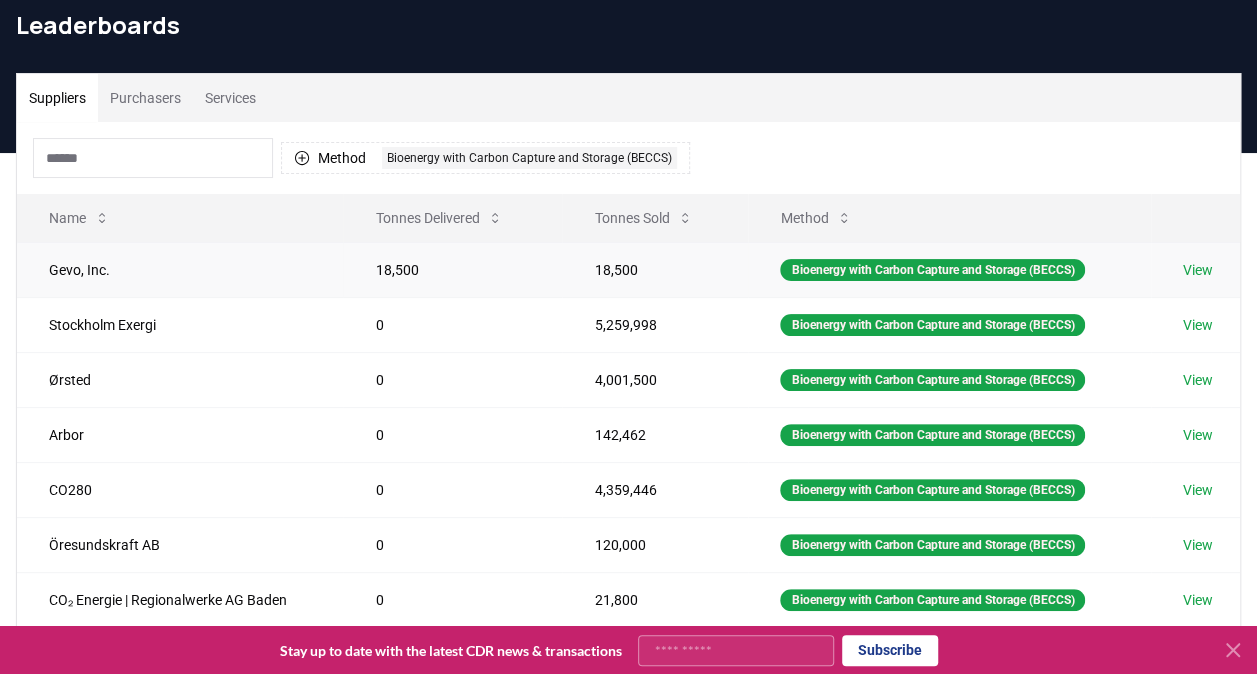 scroll, scrollTop: 143, scrollLeft: 0, axis: vertical 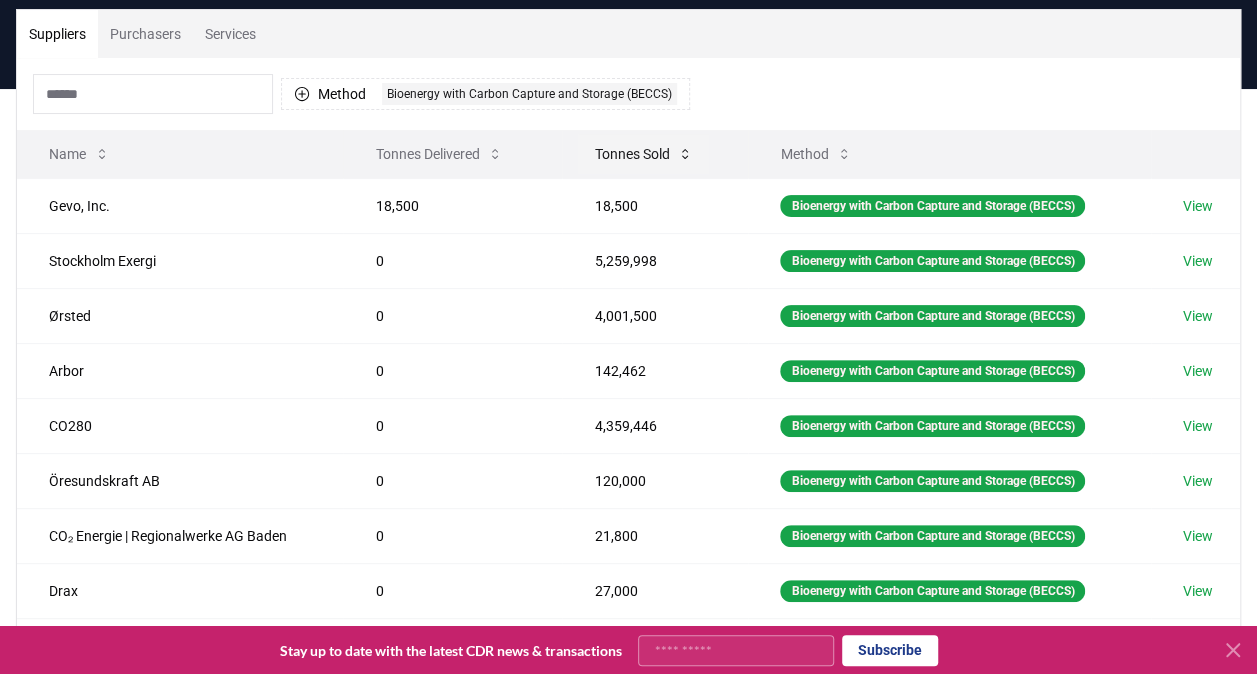 click on "Tonnes Sold" at bounding box center (643, 154) 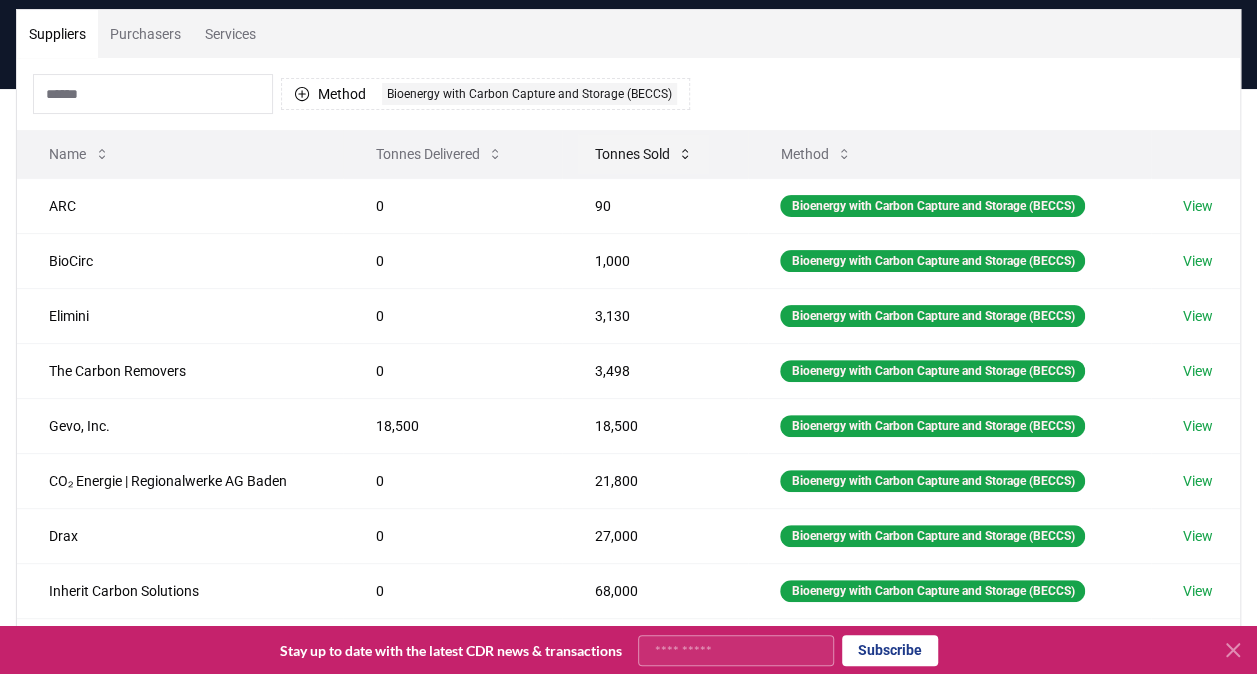 click on "Tonnes Sold" at bounding box center (643, 154) 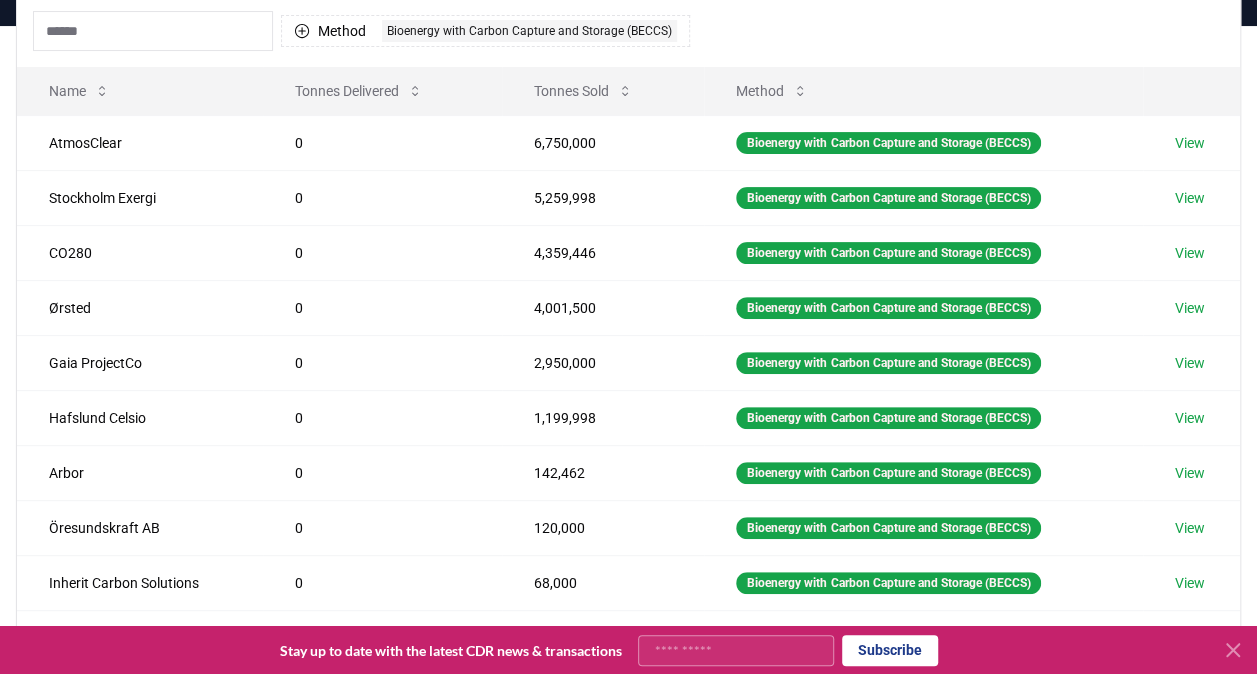 scroll, scrollTop: 219, scrollLeft: 0, axis: vertical 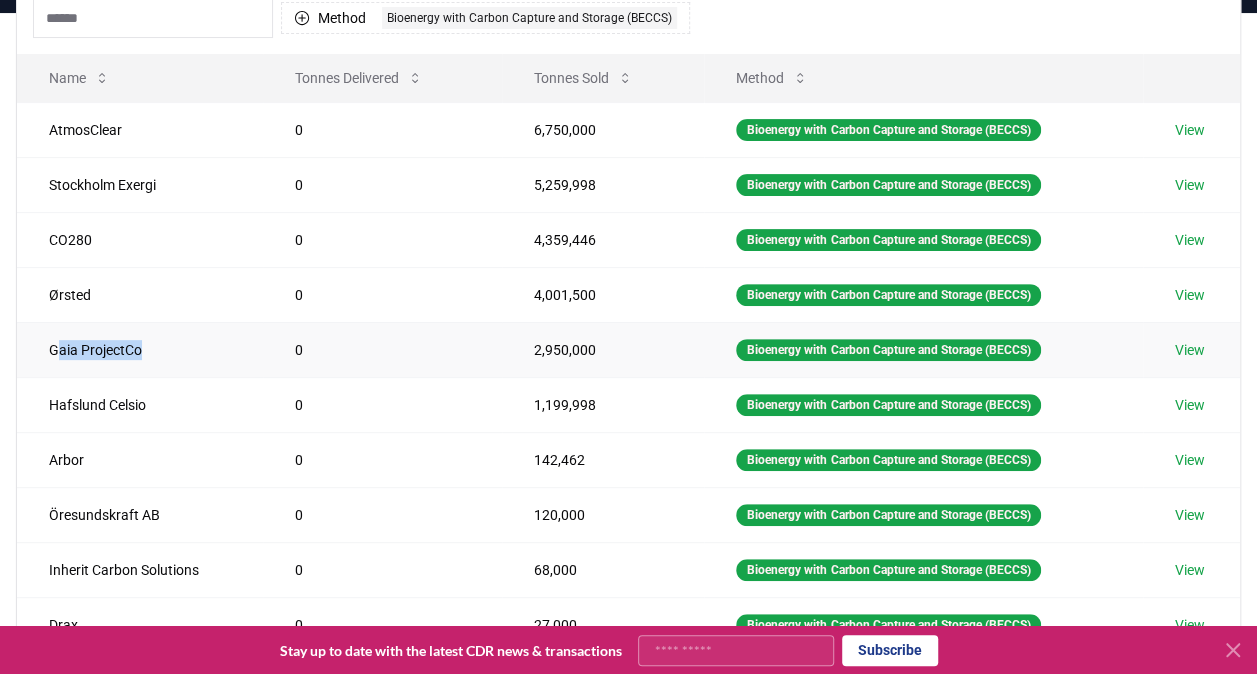 drag, startPoint x: 59, startPoint y: 342, endPoint x: 146, endPoint y: 344, distance: 87.02299 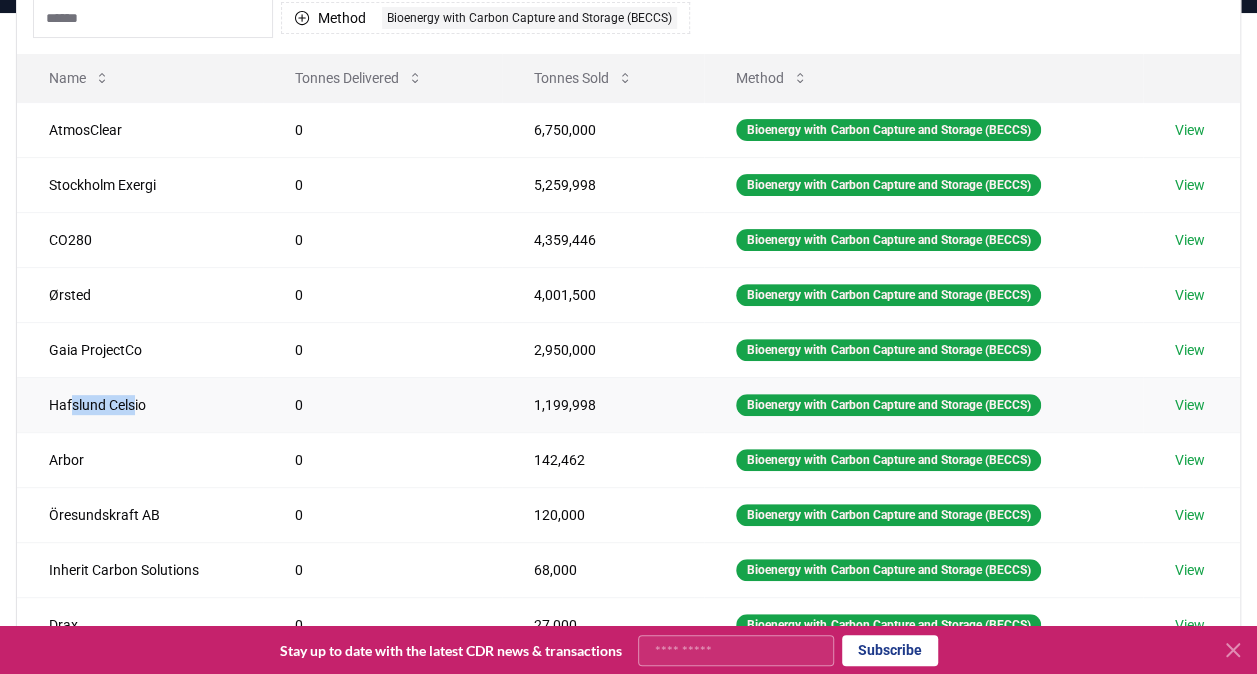 drag, startPoint x: 146, startPoint y: 344, endPoint x: 134, endPoint y: 394, distance: 51.41984 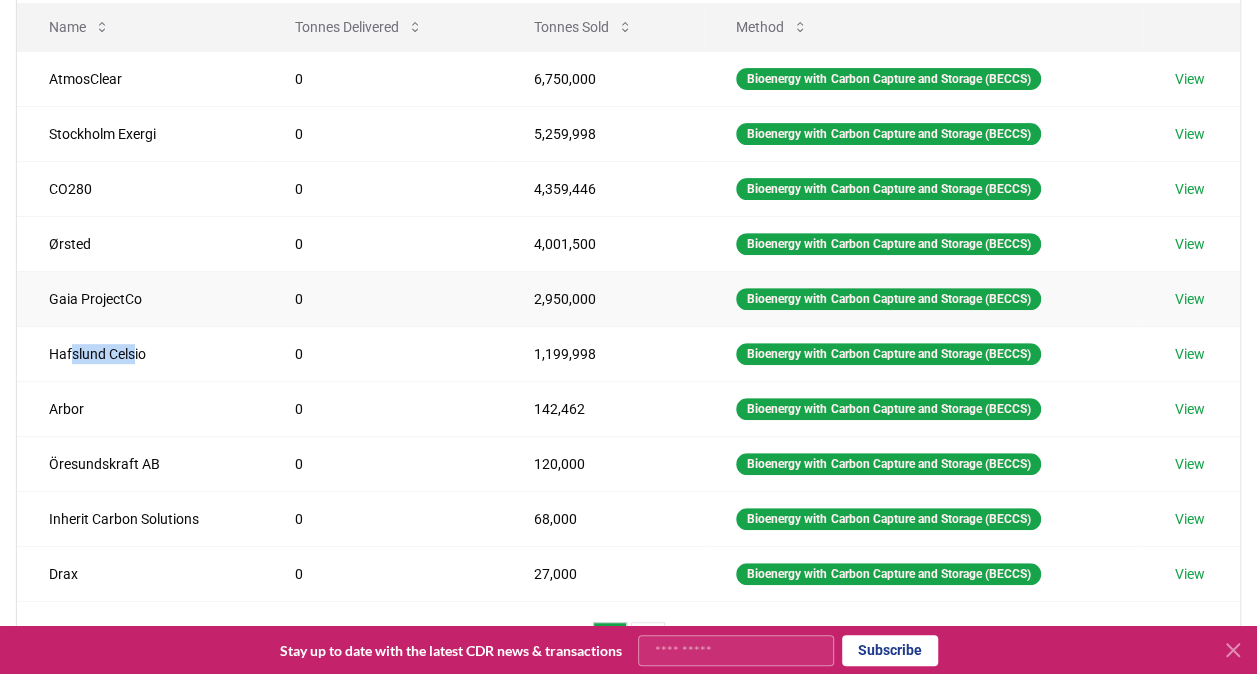 scroll, scrollTop: 267, scrollLeft: 0, axis: vertical 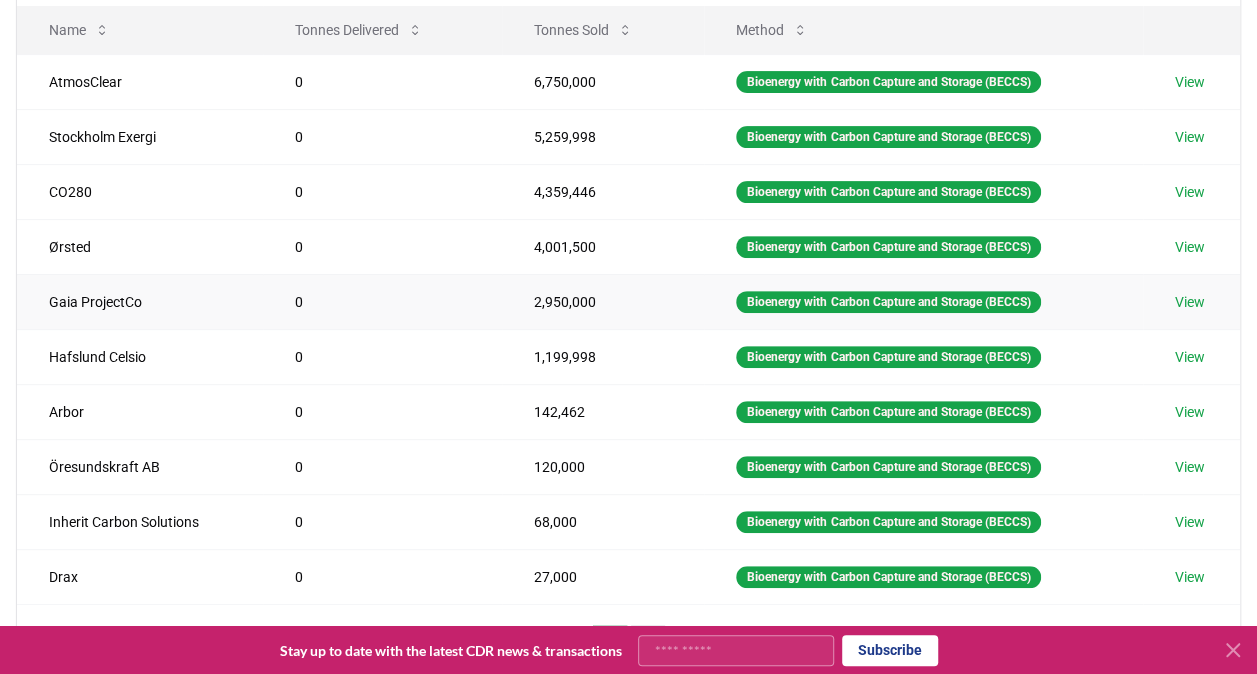 click on "Hafslund Celsio" at bounding box center [140, 356] 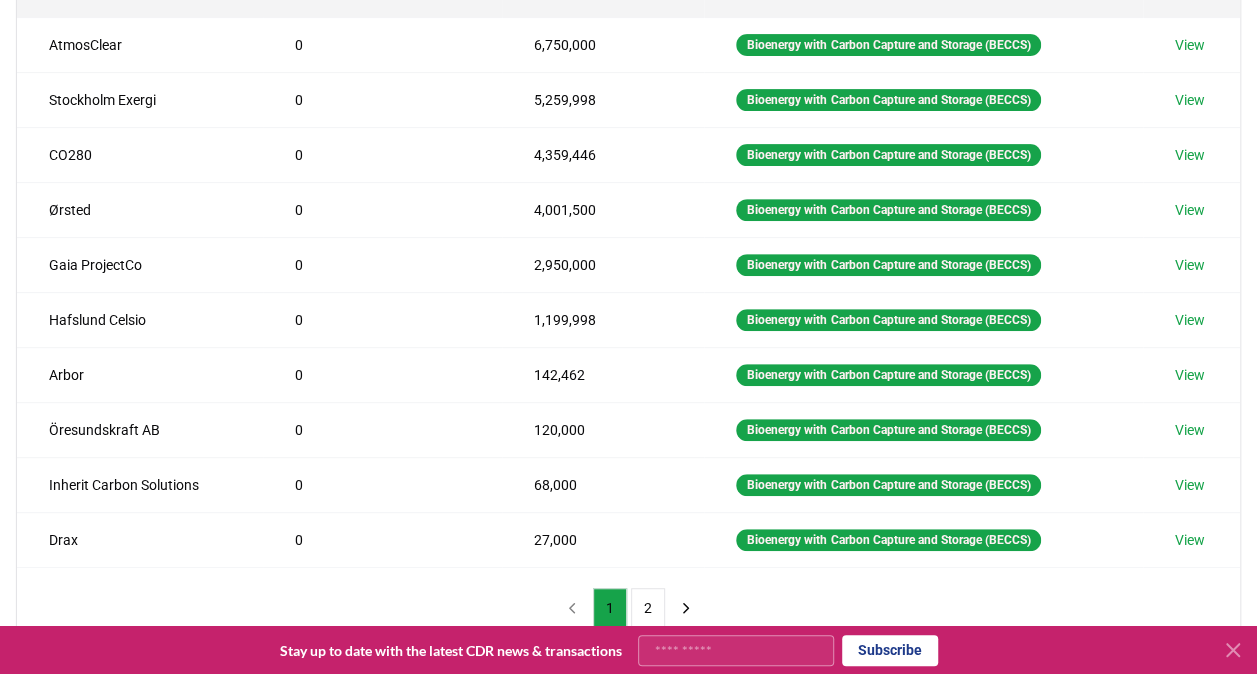 scroll, scrollTop: 313, scrollLeft: 0, axis: vertical 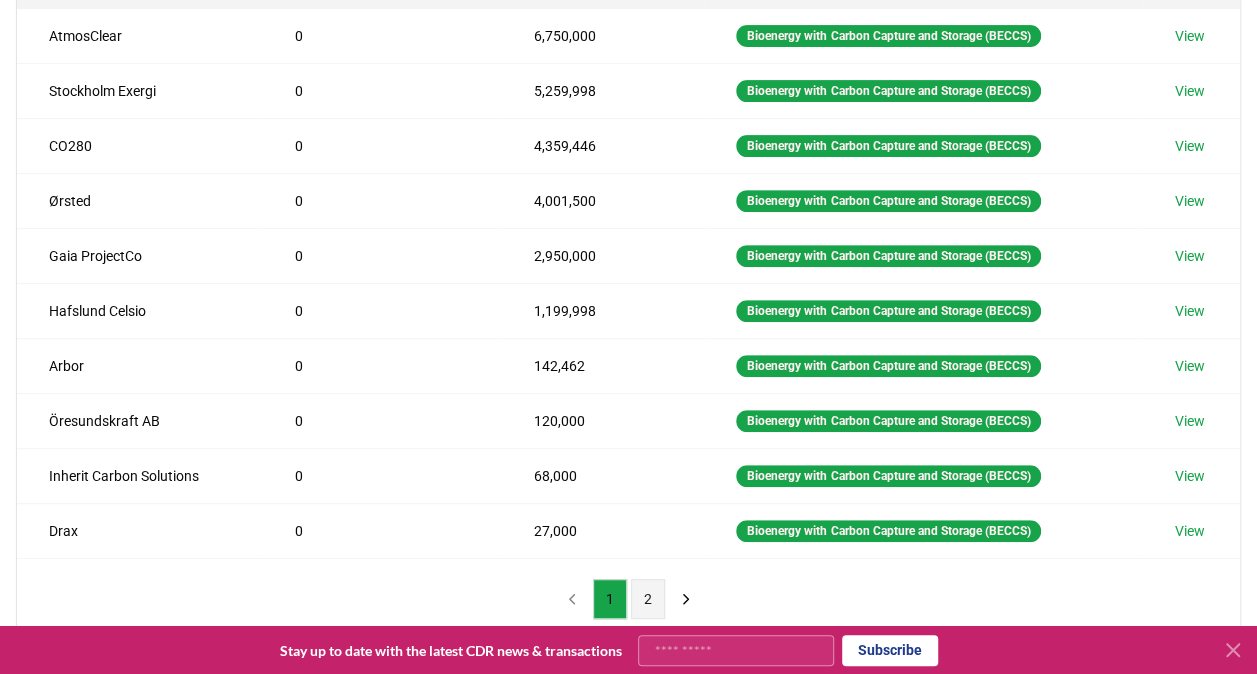 click on "2" at bounding box center (648, 599) 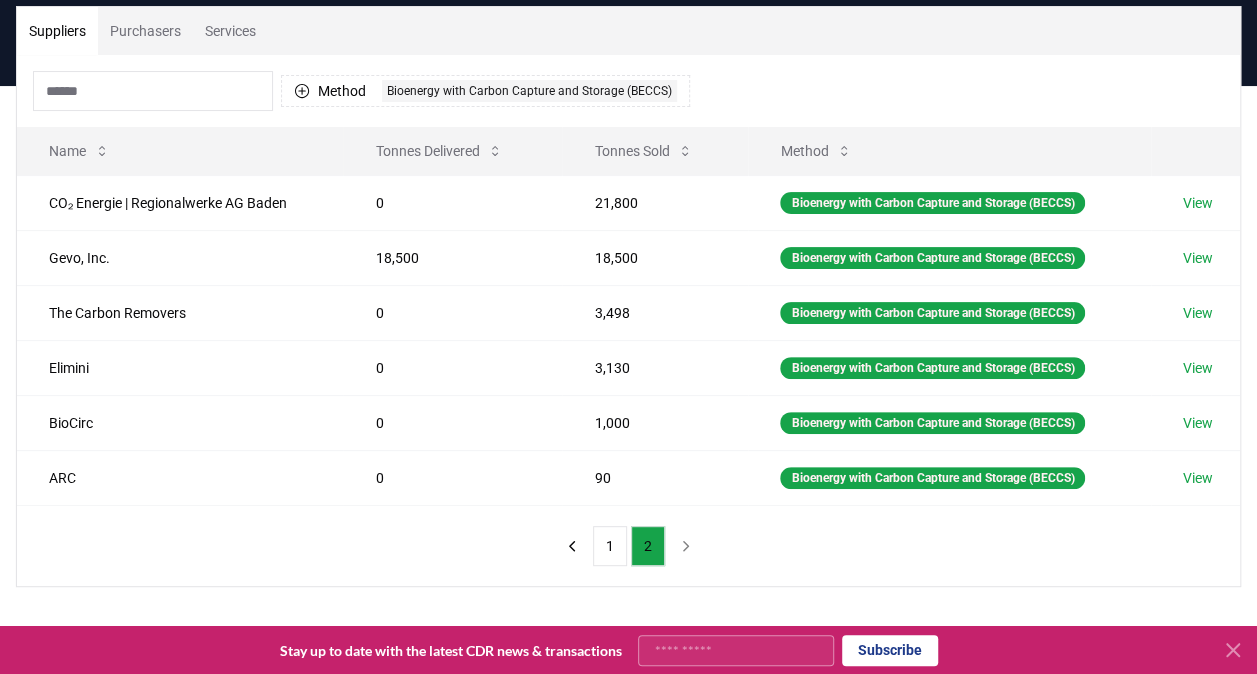 scroll, scrollTop: 145, scrollLeft: 0, axis: vertical 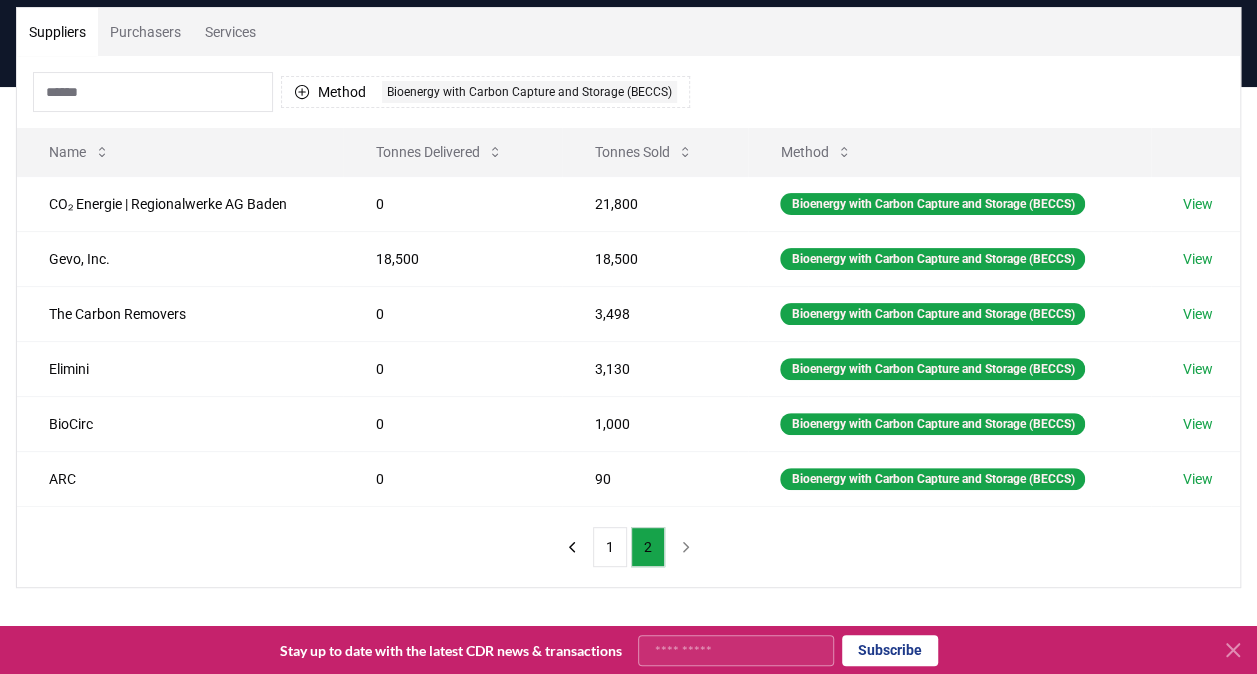 drag, startPoint x: 601, startPoint y: 523, endPoint x: 467, endPoint y: 528, distance: 134.09325 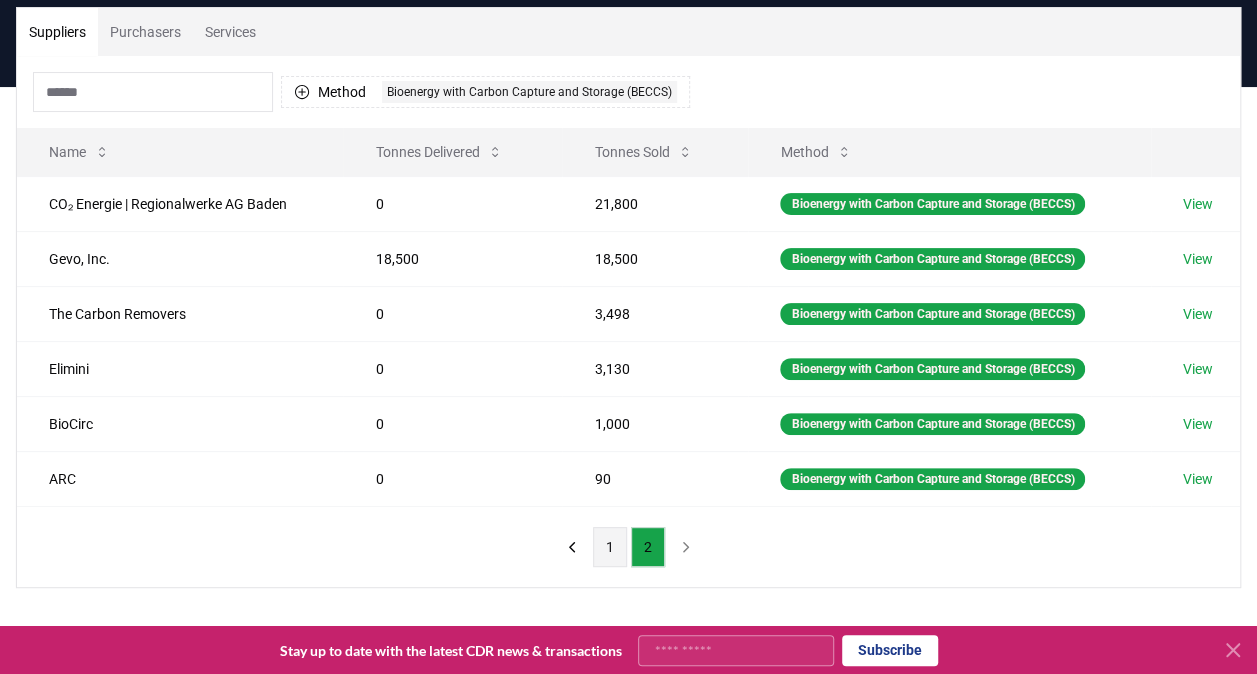 click on "1" at bounding box center (610, 547) 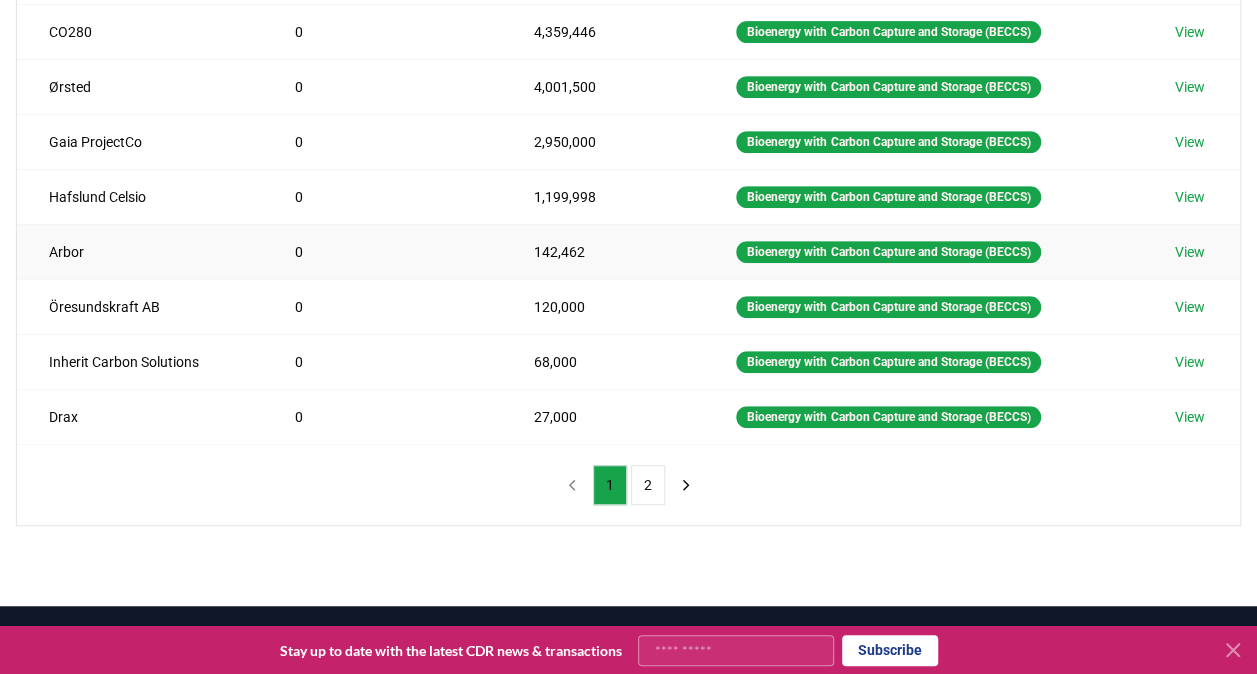 scroll, scrollTop: 426, scrollLeft: 0, axis: vertical 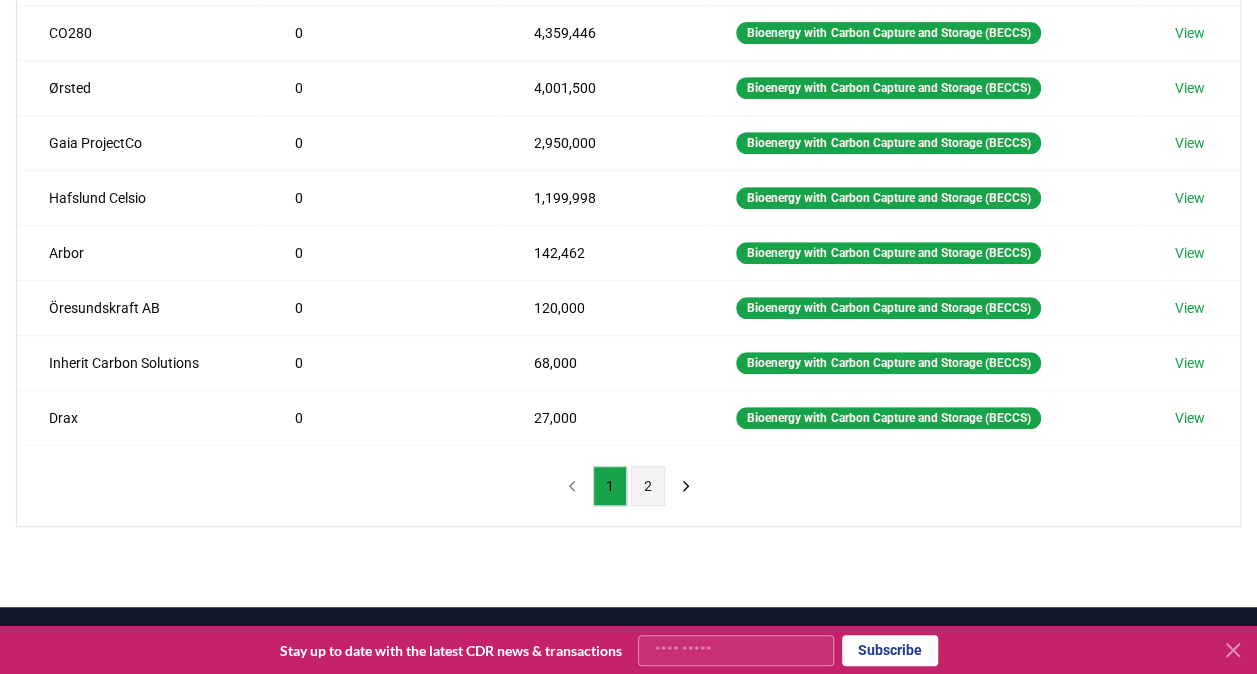 click on "2" at bounding box center (648, 486) 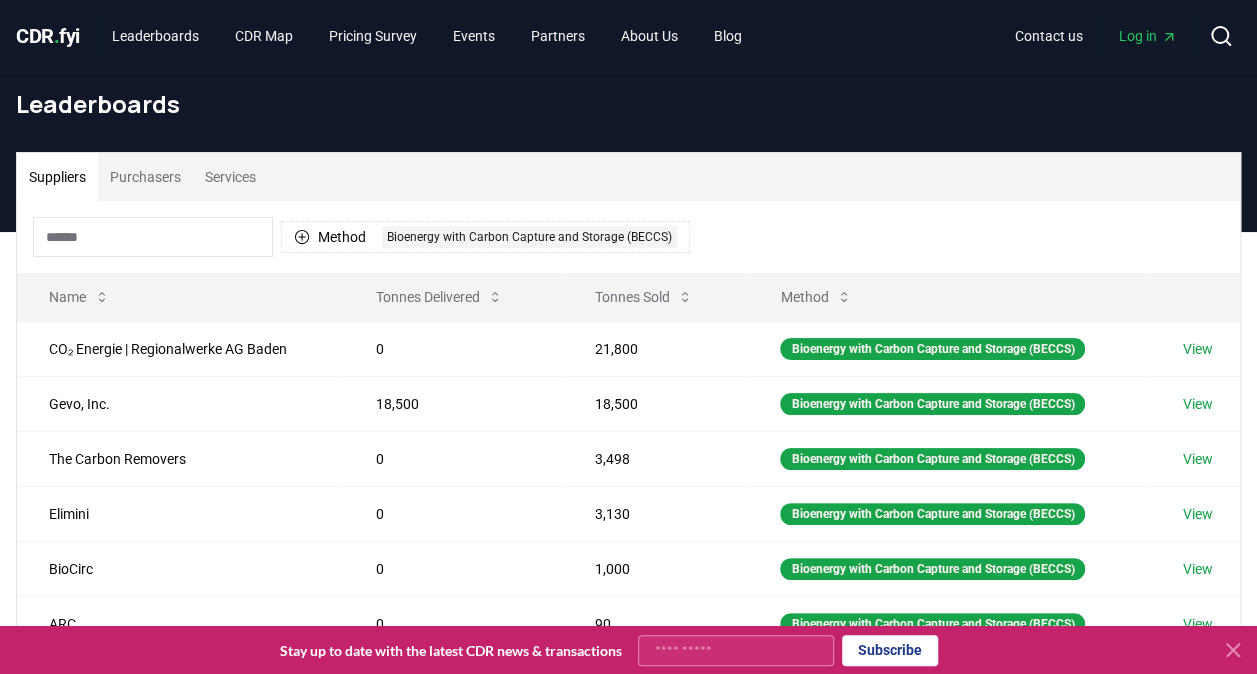 scroll, scrollTop: 176, scrollLeft: 0, axis: vertical 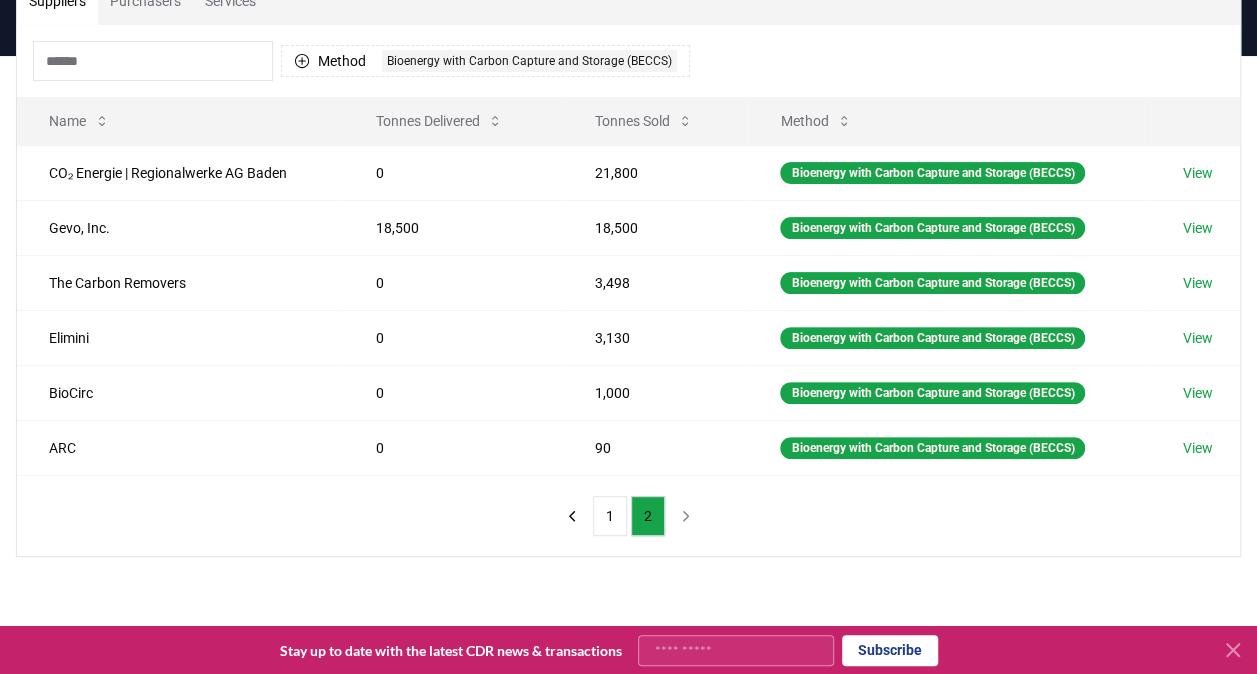 click on "Suppliers Purchasers Services Method 1 Bioenergy with Carbon Capture and Storage (BECCS) Name Tonnes Delivered Tonnes Sold Method CO₂ Energie | [COMPANY] 0 21,800 Bioenergy with Carbon Capture and Storage (BECCS) View [COMPANY] 18,500 18,500 Bioenergy with Carbon Capture and Storage (BECCS) View [COMPANY] 0 3,498 Bioenergy with Carbon Capture and Storage (BECCS) View [COMPANY] 0 3,130 Bioenergy with Carbon Capture and Storage (BECCS) View [COMPANY] 0 1,000 Bioenergy with Carbon Capture and Storage (BECCS) View [COMPANY] 0 90 Bioenergy with Carbon Capture and Storage (BECCS) View 1 2" at bounding box center (628, 346) 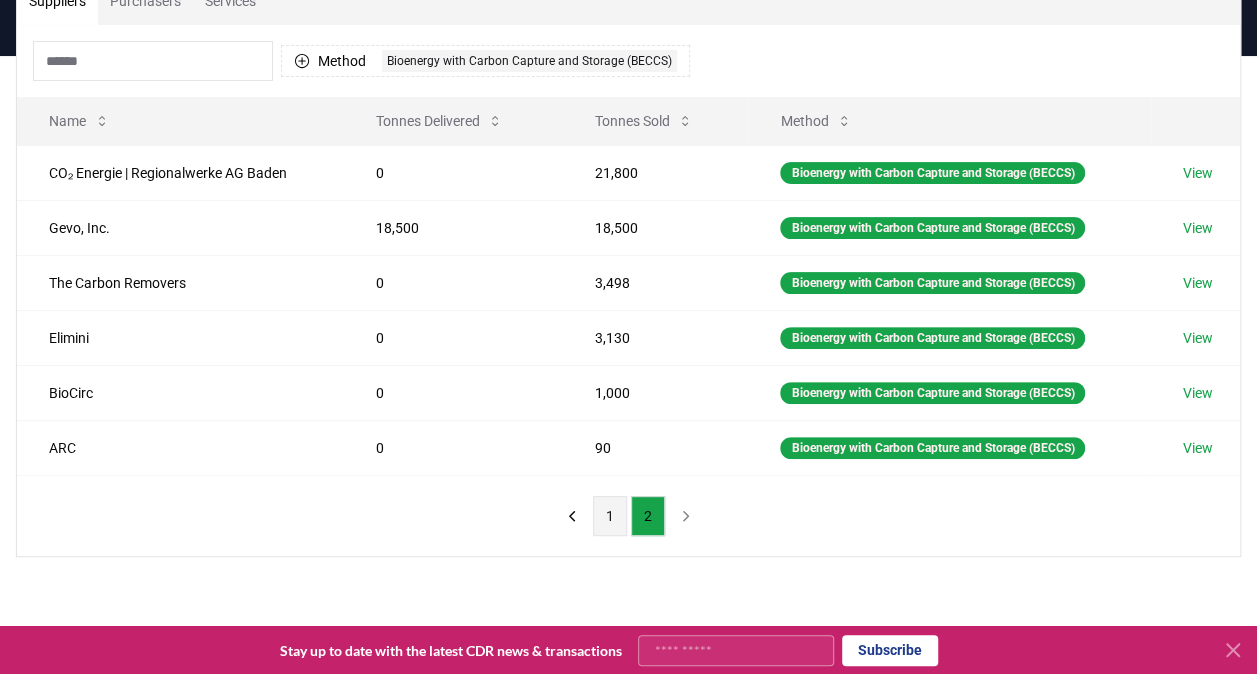 click on "1" at bounding box center (610, 516) 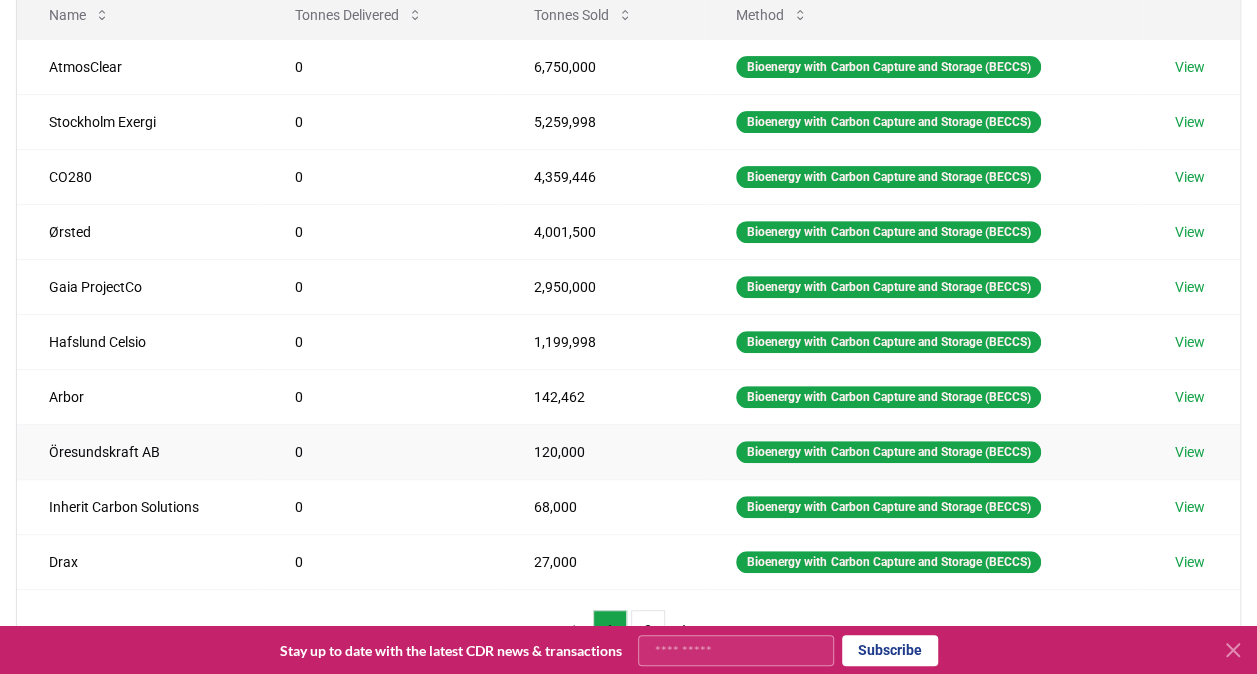 scroll, scrollTop: 302, scrollLeft: 0, axis: vertical 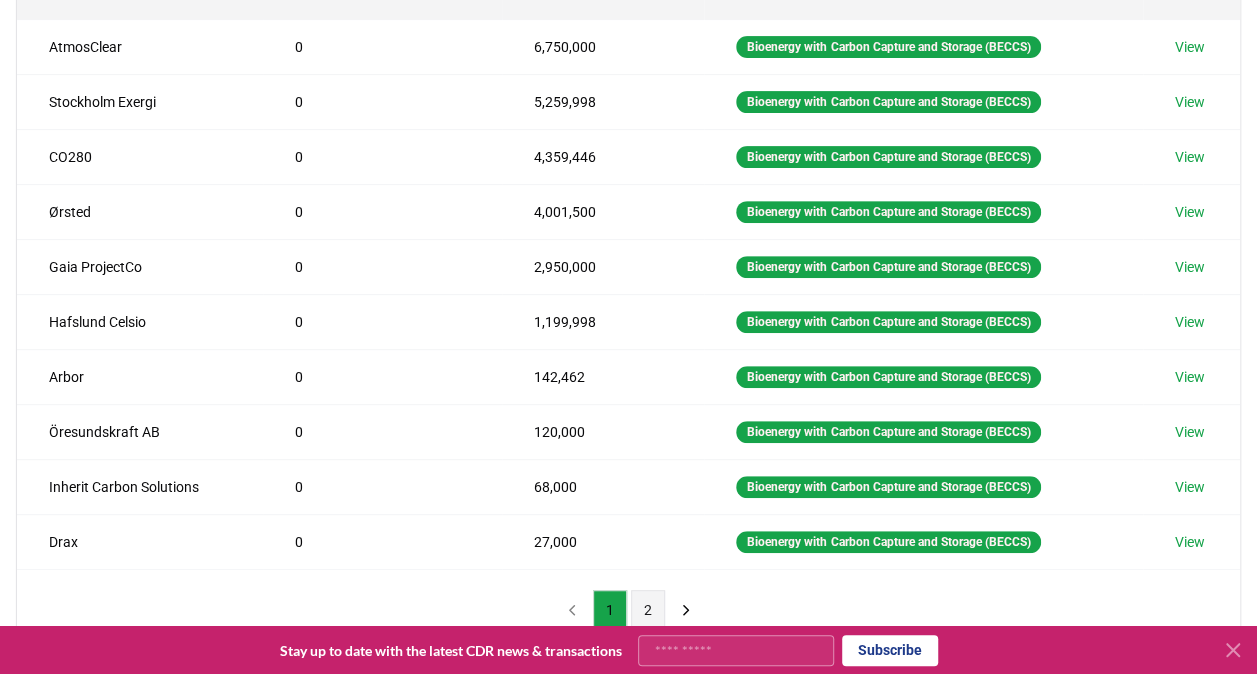 click on "2" at bounding box center (648, 610) 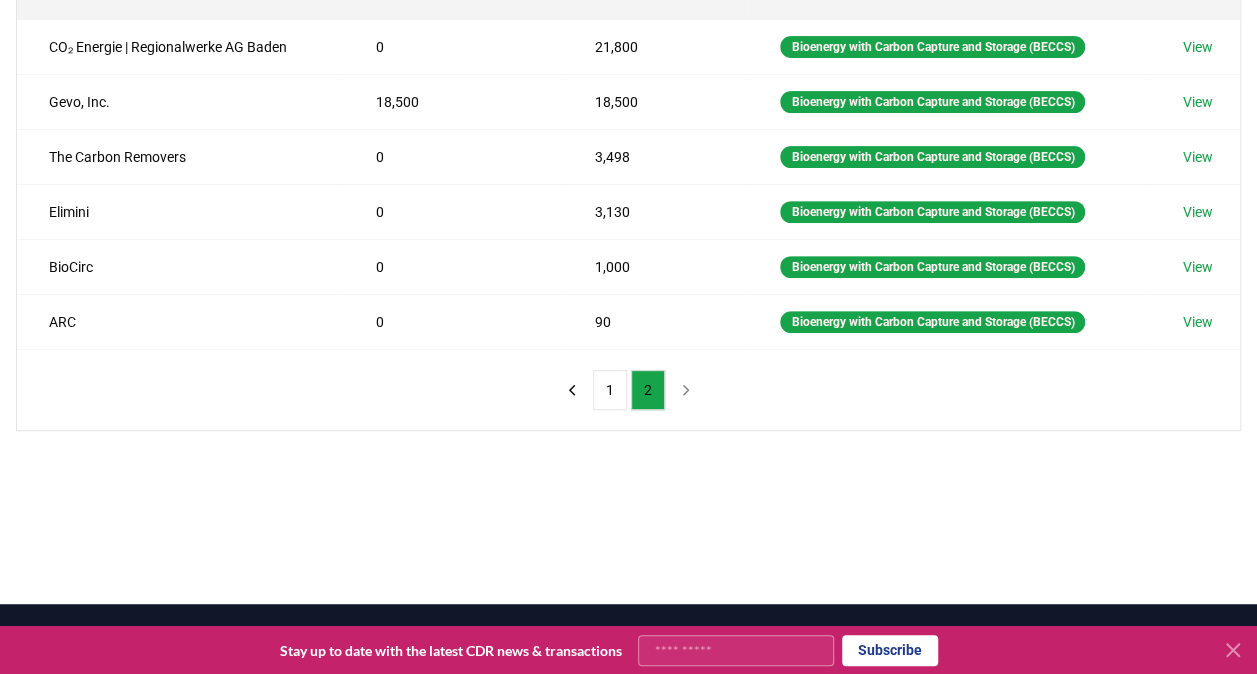 scroll, scrollTop: 178, scrollLeft: 0, axis: vertical 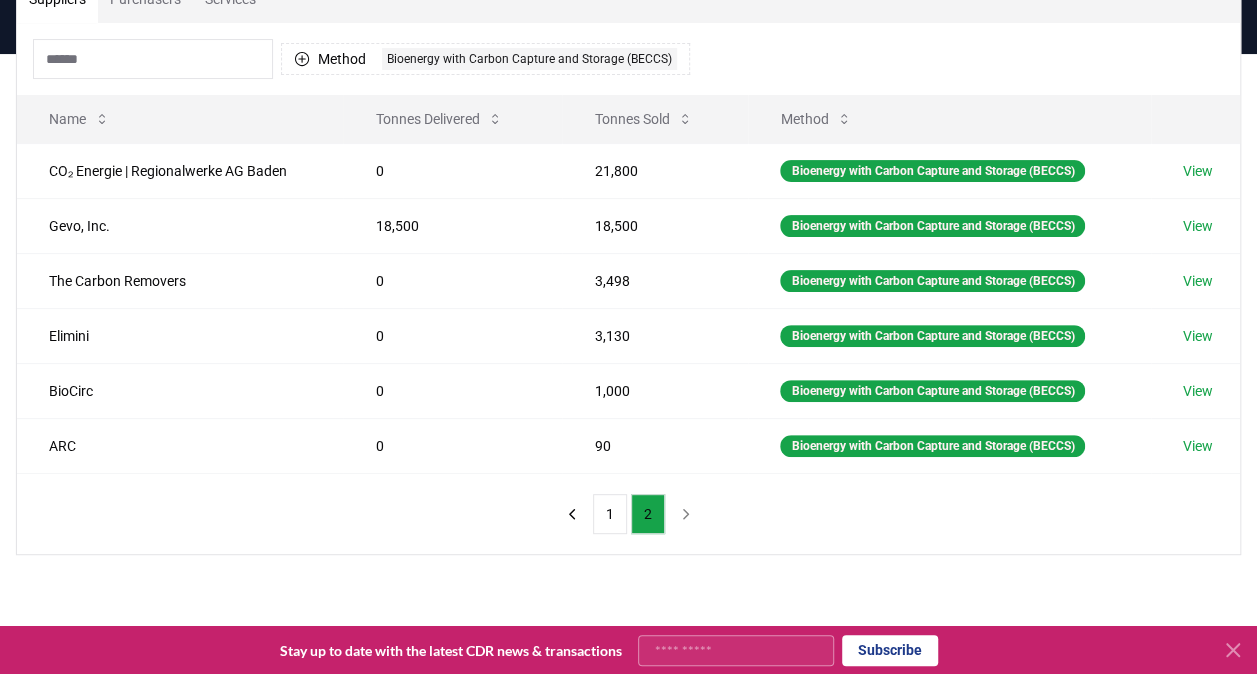 click on "Method 1 Bioenergy with Carbon Capture and Storage (BECCS)" at bounding box center [628, 59] 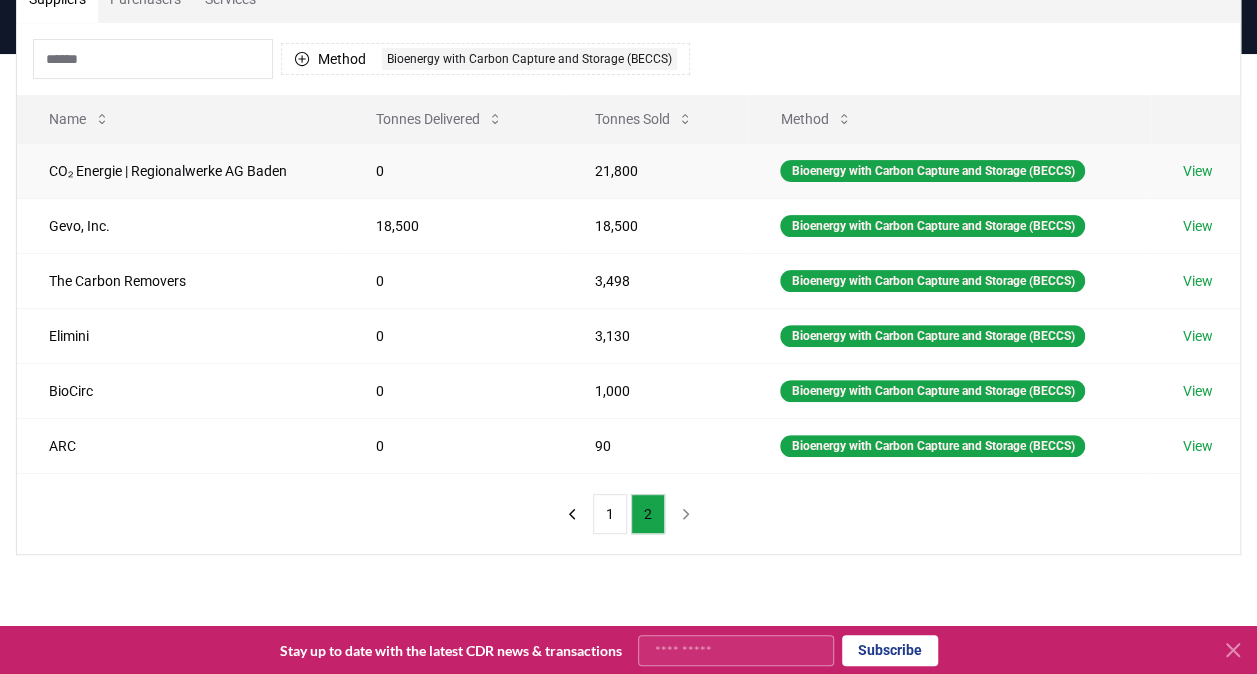 click on "CO₂ Energie | Regionalwerke AG Baden" at bounding box center (180, 170) 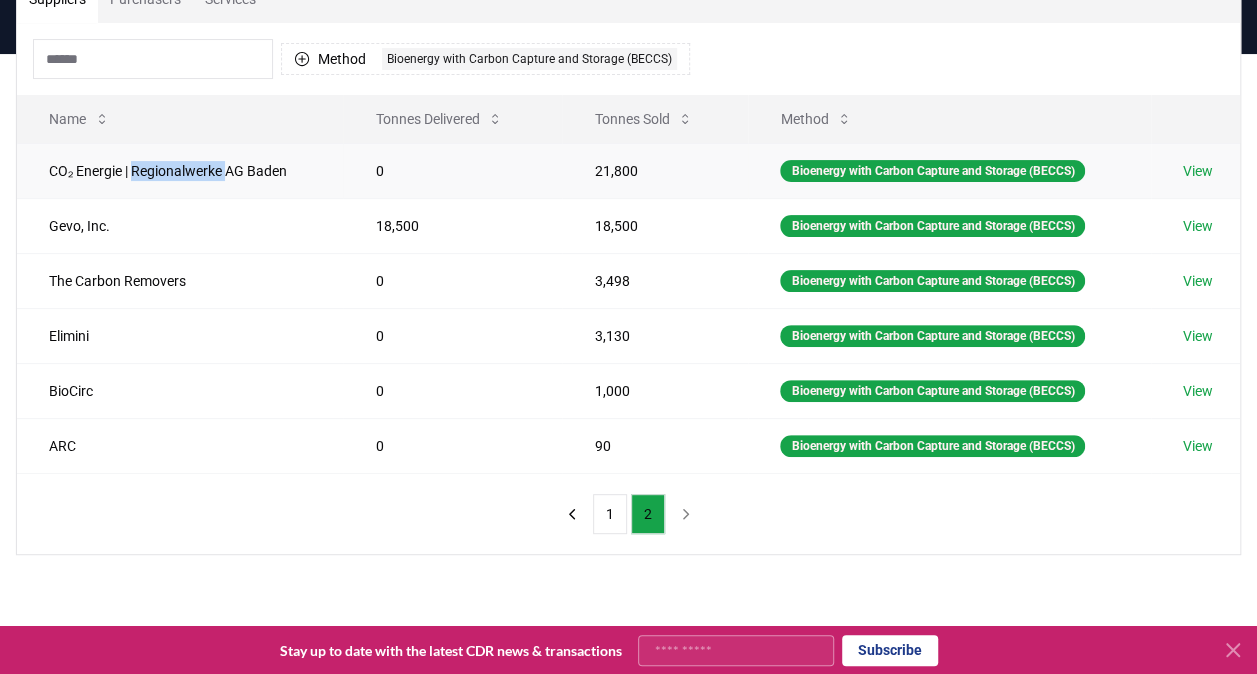 click on "CO₂ Energie | Regionalwerke AG Baden" at bounding box center (180, 170) 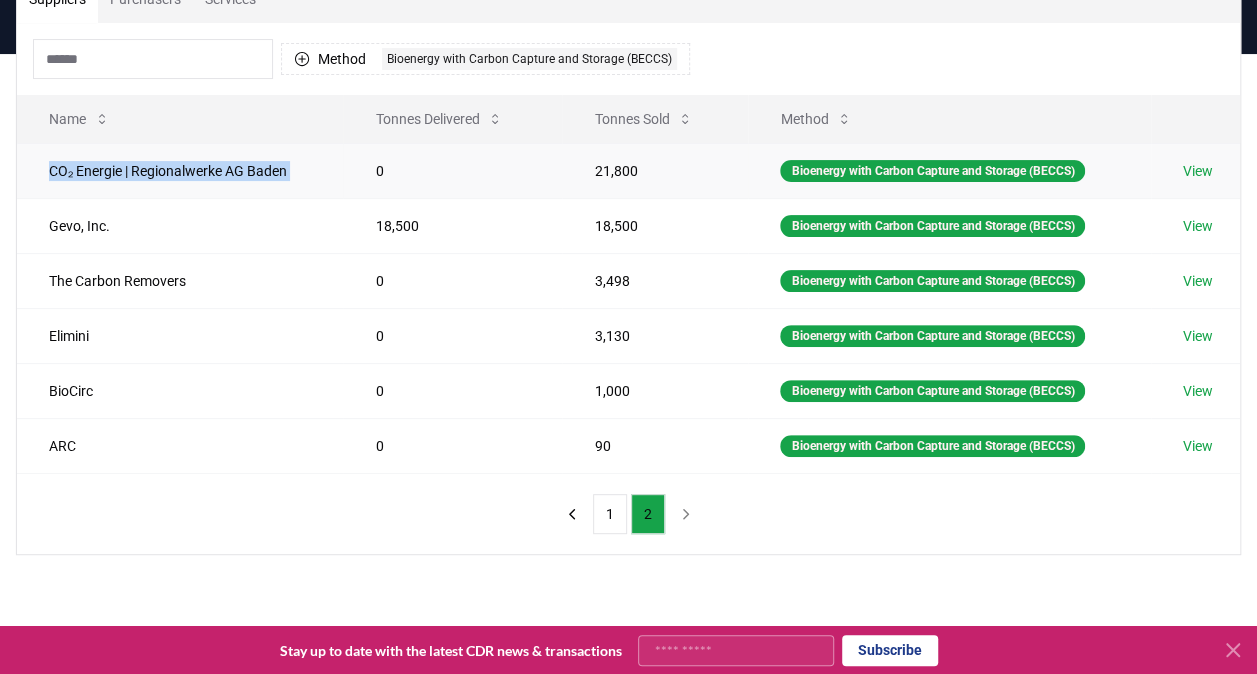 click on "CO₂ Energie | Regionalwerke AG Baden" at bounding box center [180, 170] 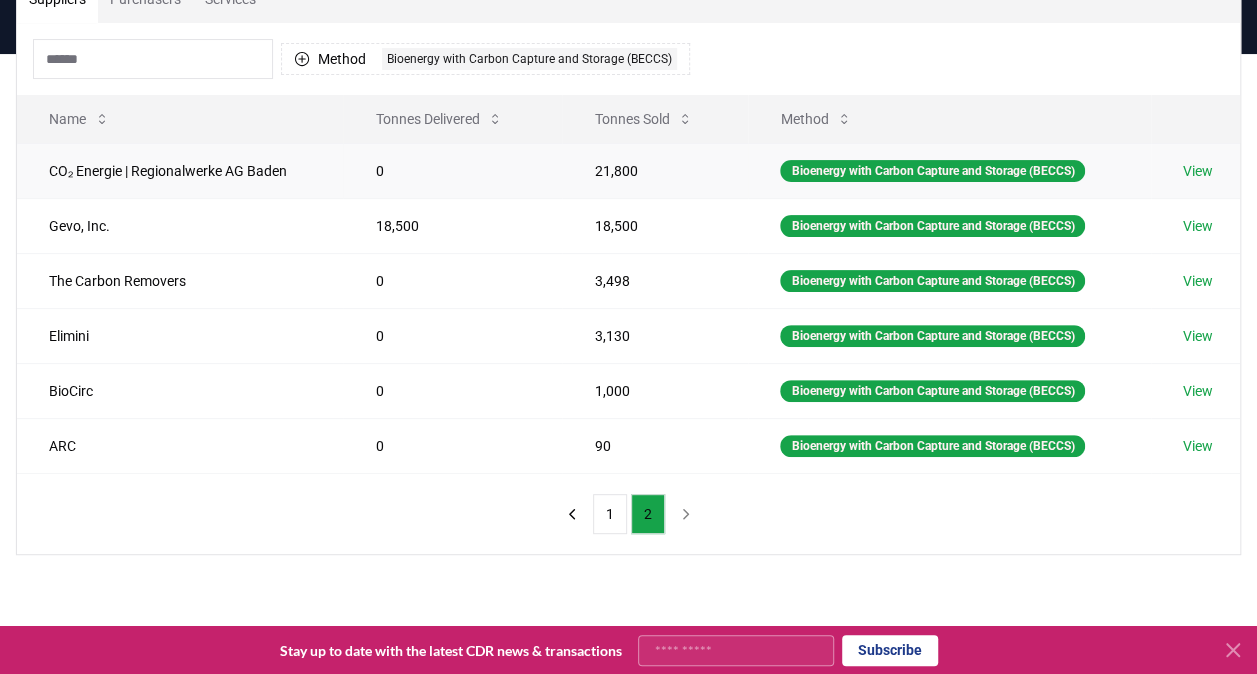 click on "CO₂ Energie | Regionalwerke AG Baden" at bounding box center [180, 170] 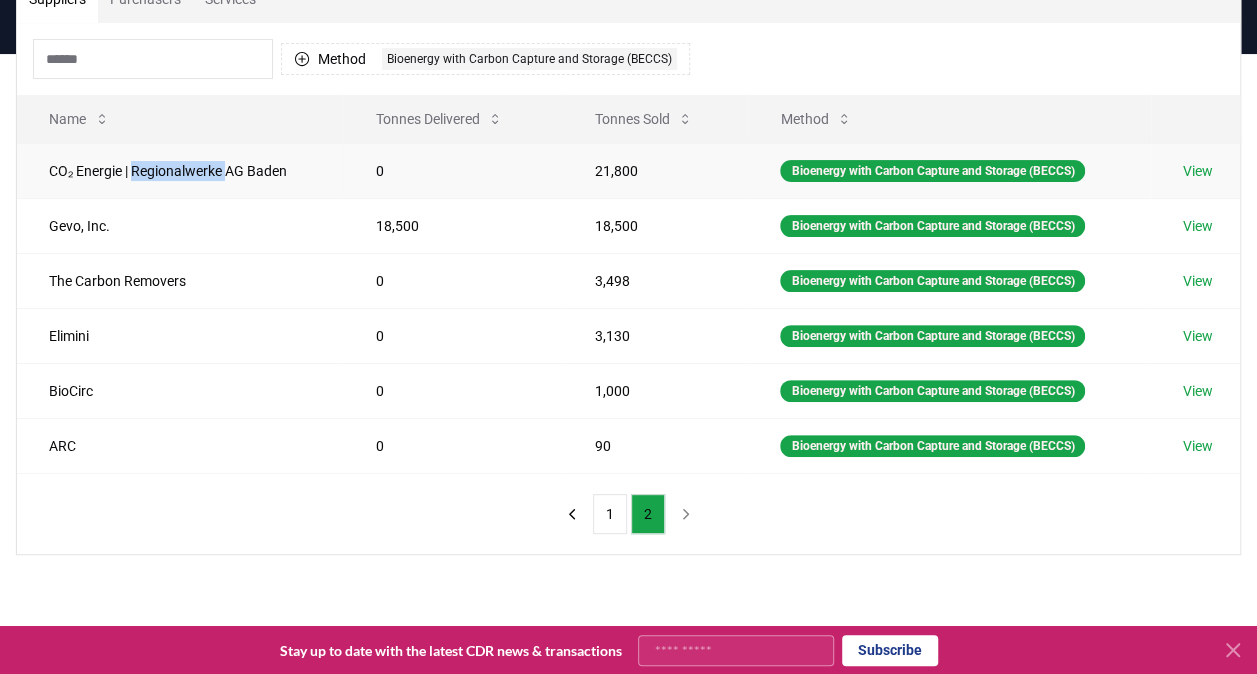 click on "CO₂ Energie | Regionalwerke AG Baden" at bounding box center (180, 170) 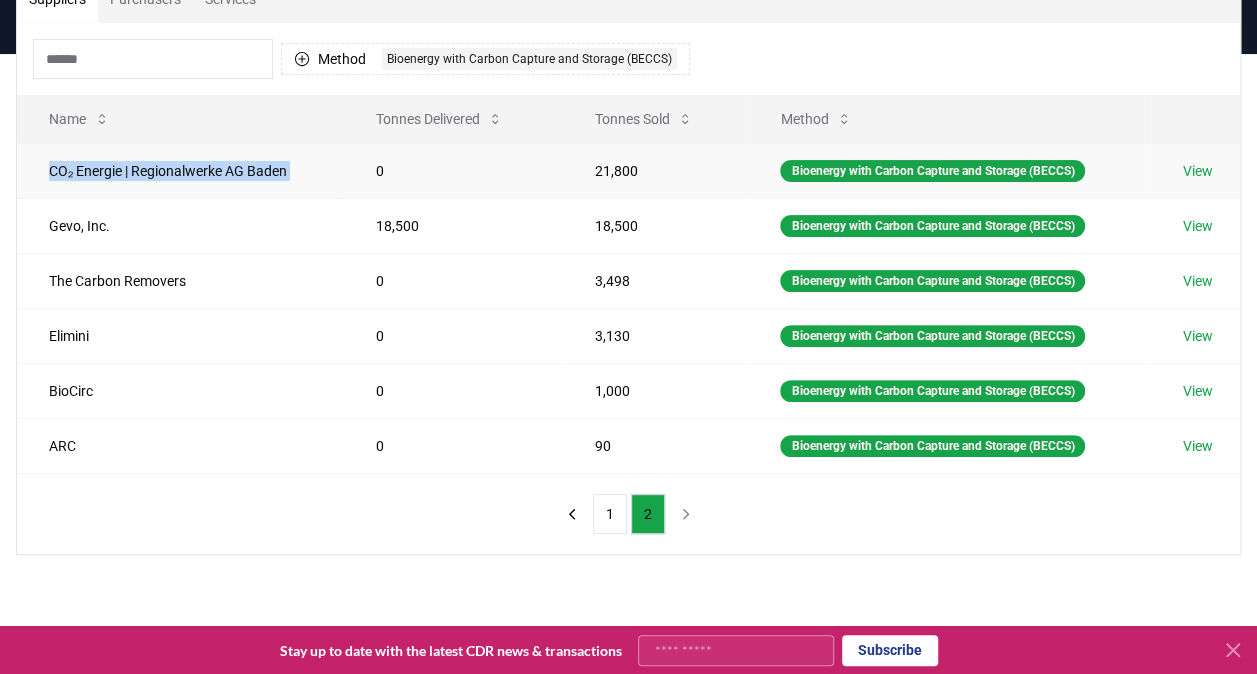 click on "CO₂ Energie | Regionalwerke AG Baden" at bounding box center (180, 170) 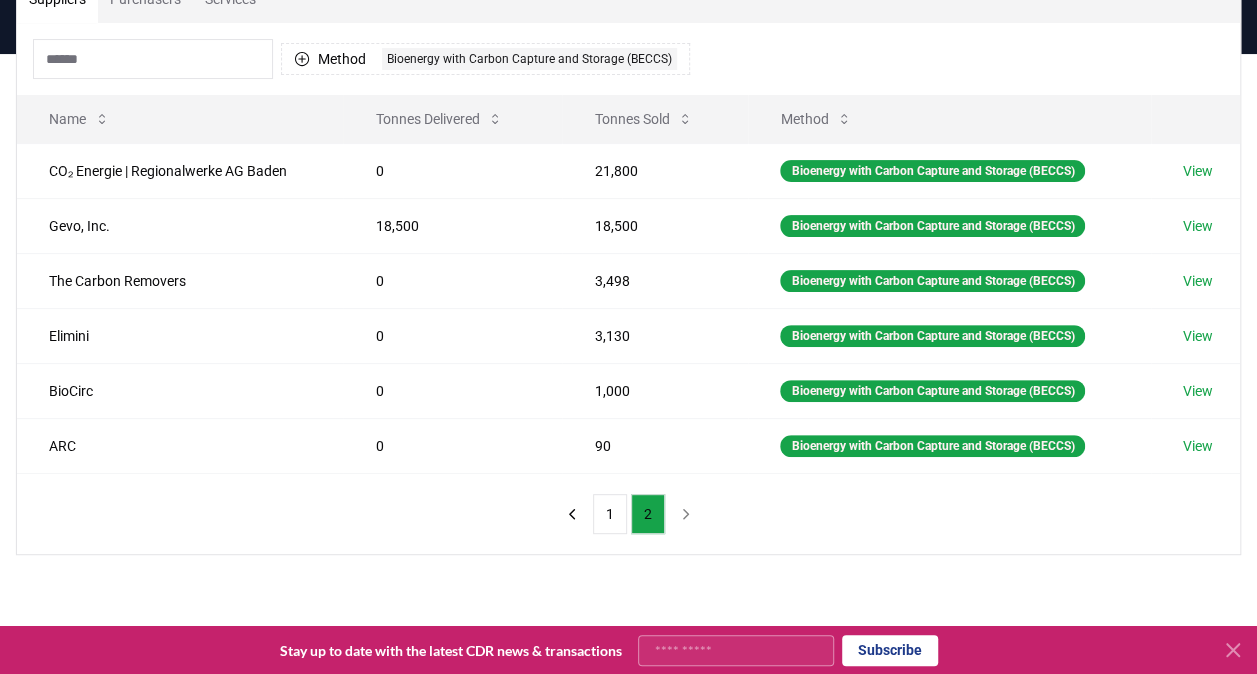 click on "Method 1 Bioenergy with Carbon Capture and Storage (BECCS)" at bounding box center (628, 59) 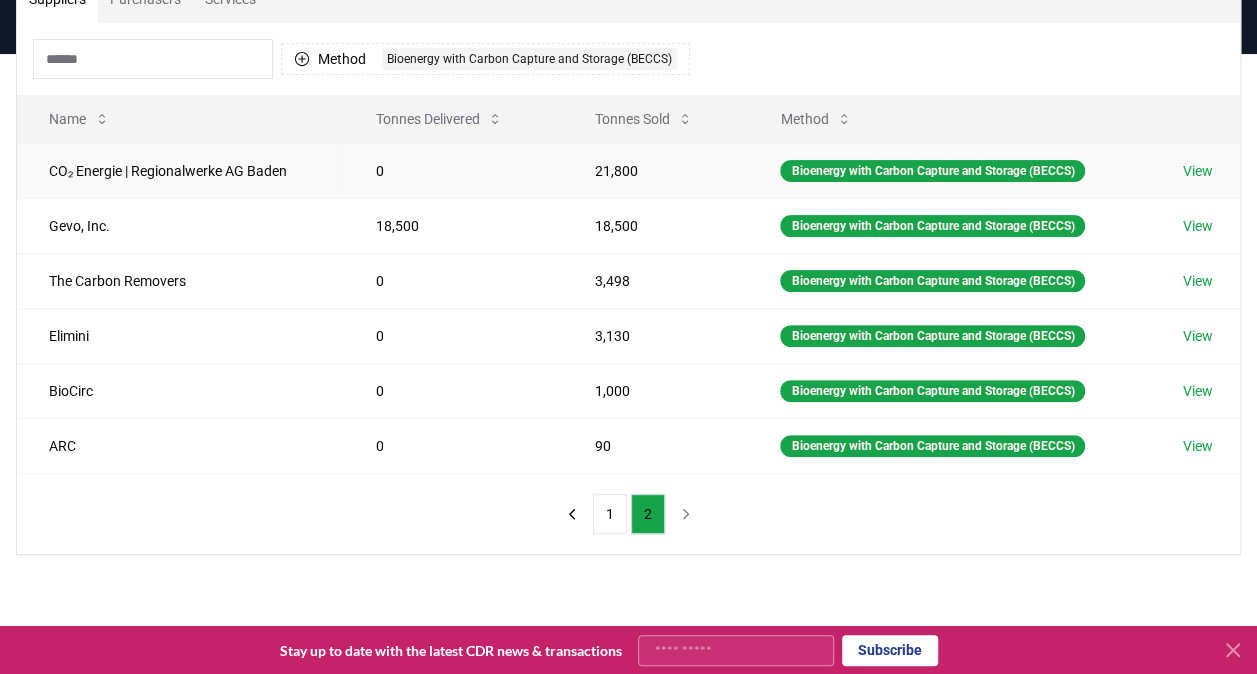click on "CO₂ Energie | Regionalwerke AG Baden" at bounding box center (180, 170) 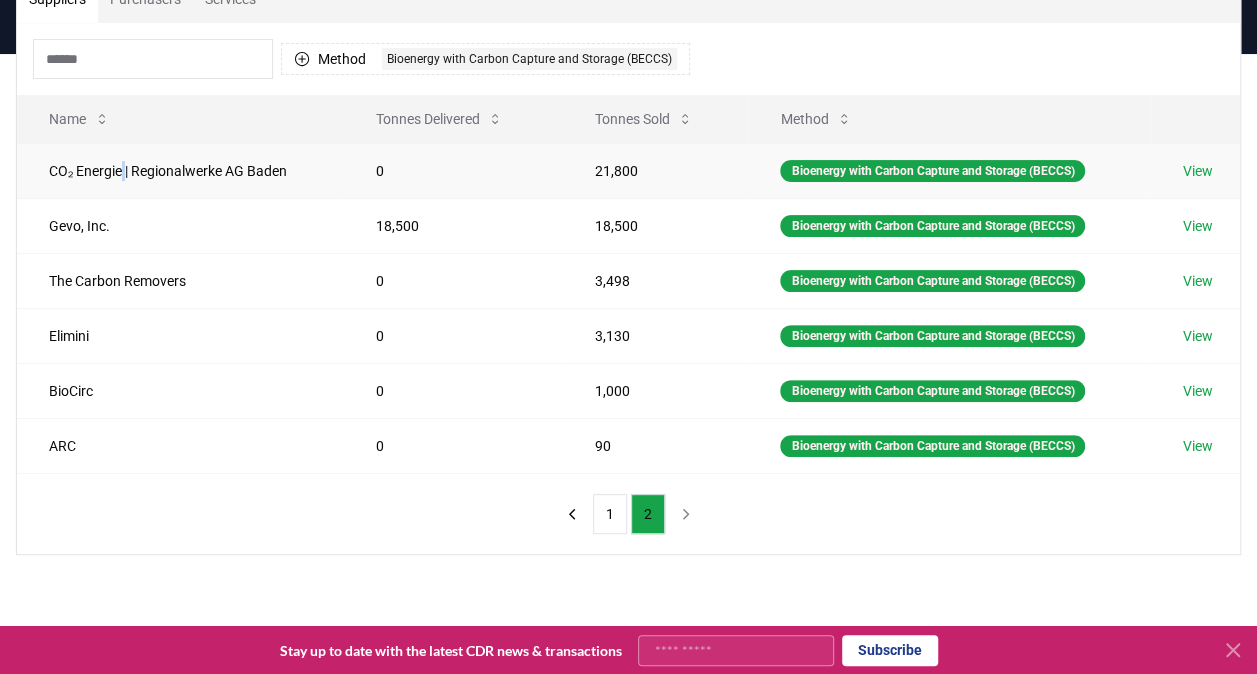 click on "CO₂ Energie | Regionalwerke AG Baden" at bounding box center [180, 170] 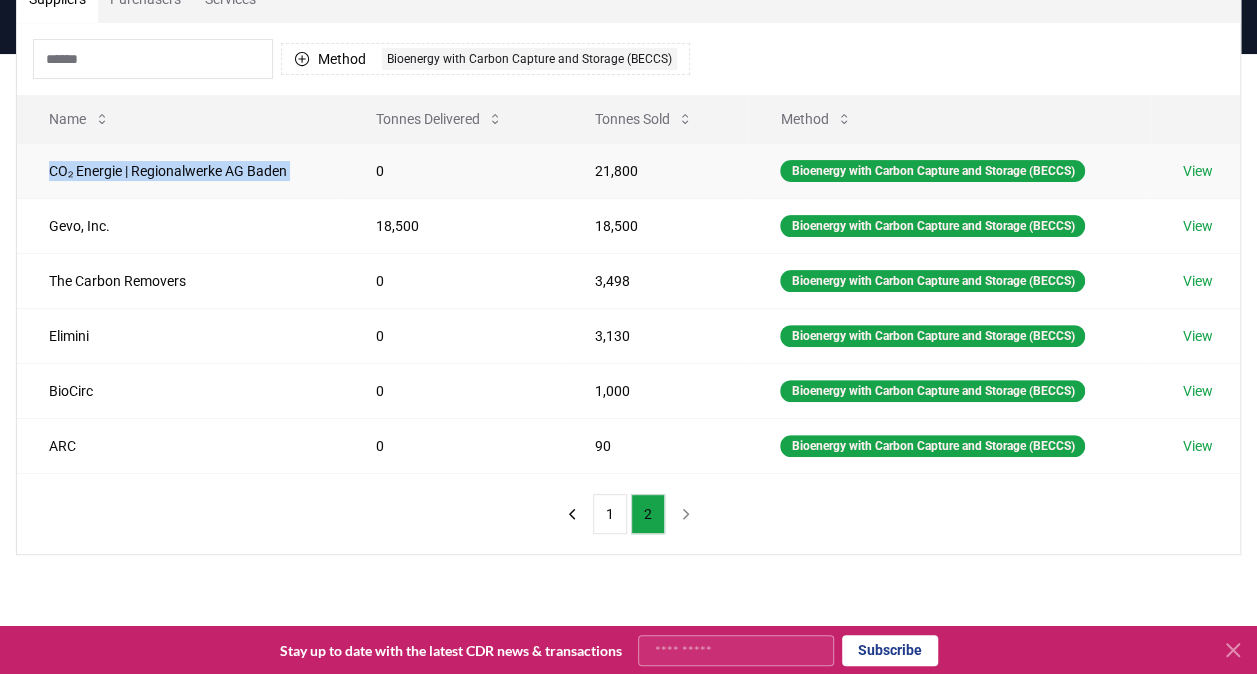 click on "CO₂ Energie | Regionalwerke AG Baden" at bounding box center [180, 170] 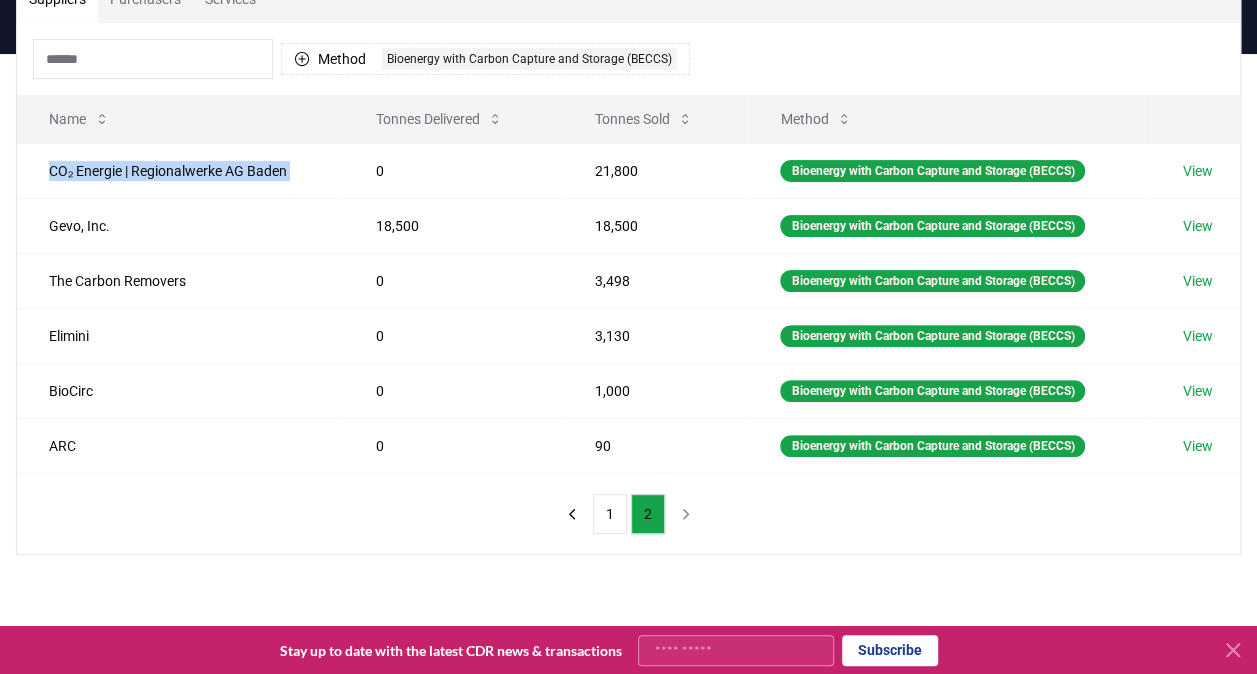 drag, startPoint x: 610, startPoint y: 497, endPoint x: 495, endPoint y: 490, distance: 115.212845 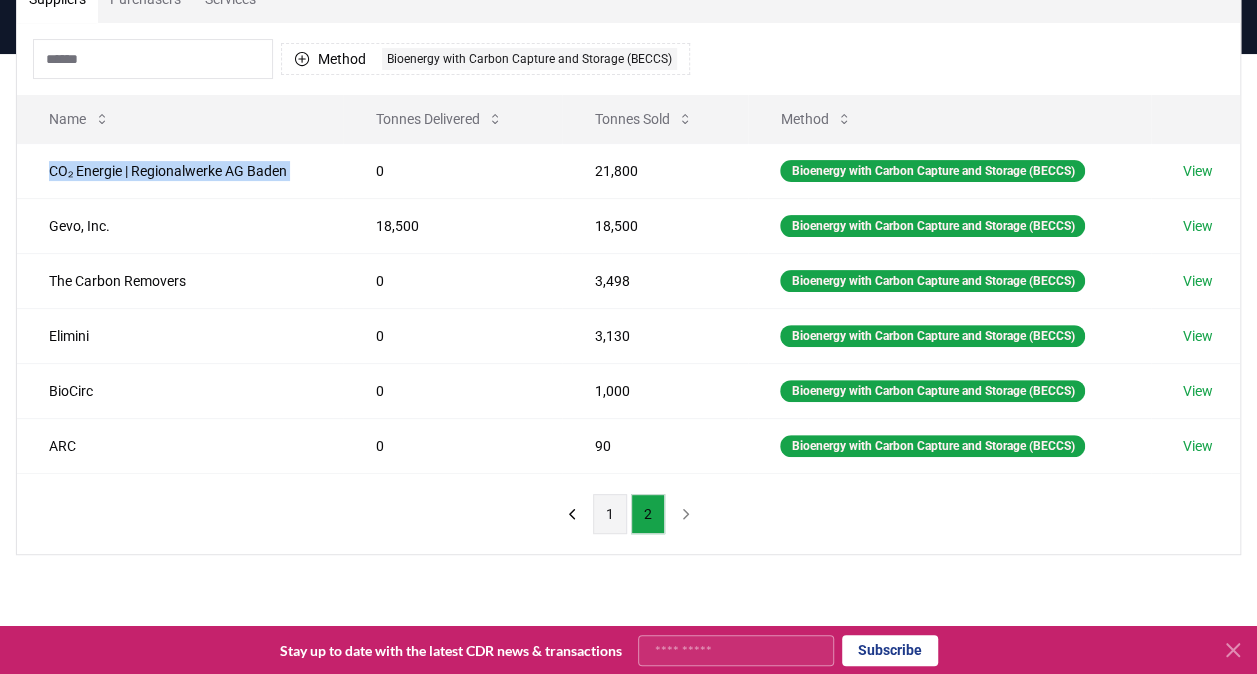 click on "1" at bounding box center [610, 514] 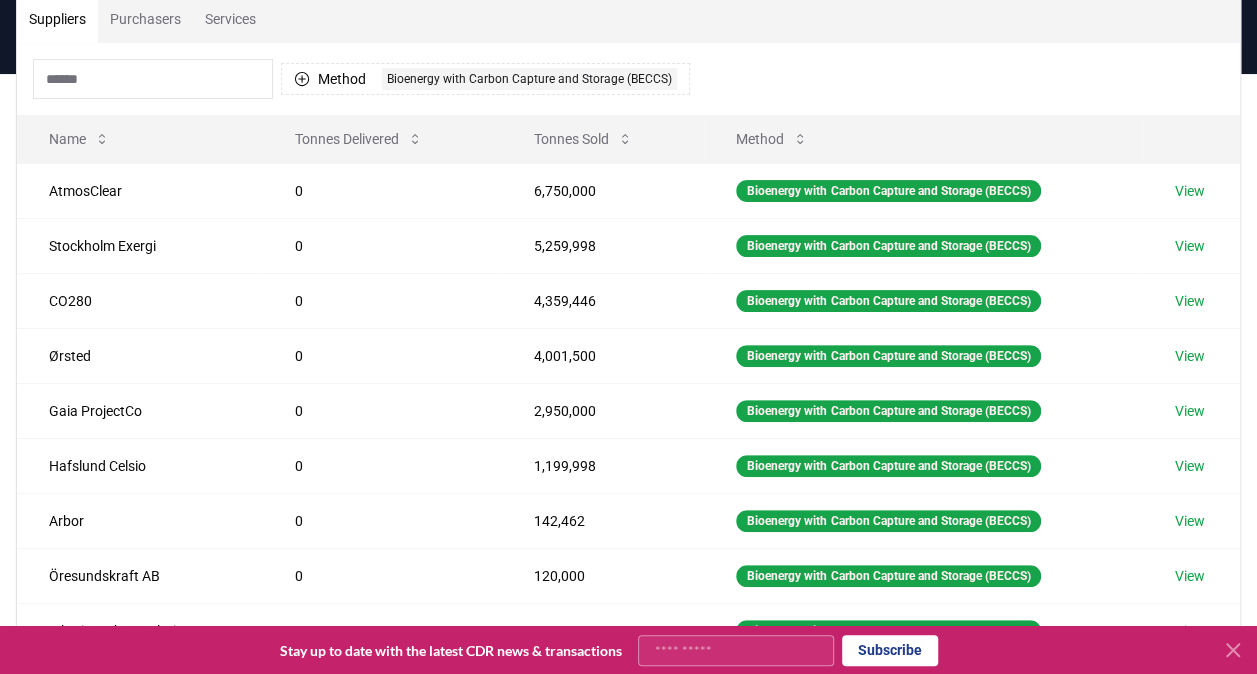 scroll, scrollTop: 52, scrollLeft: 0, axis: vertical 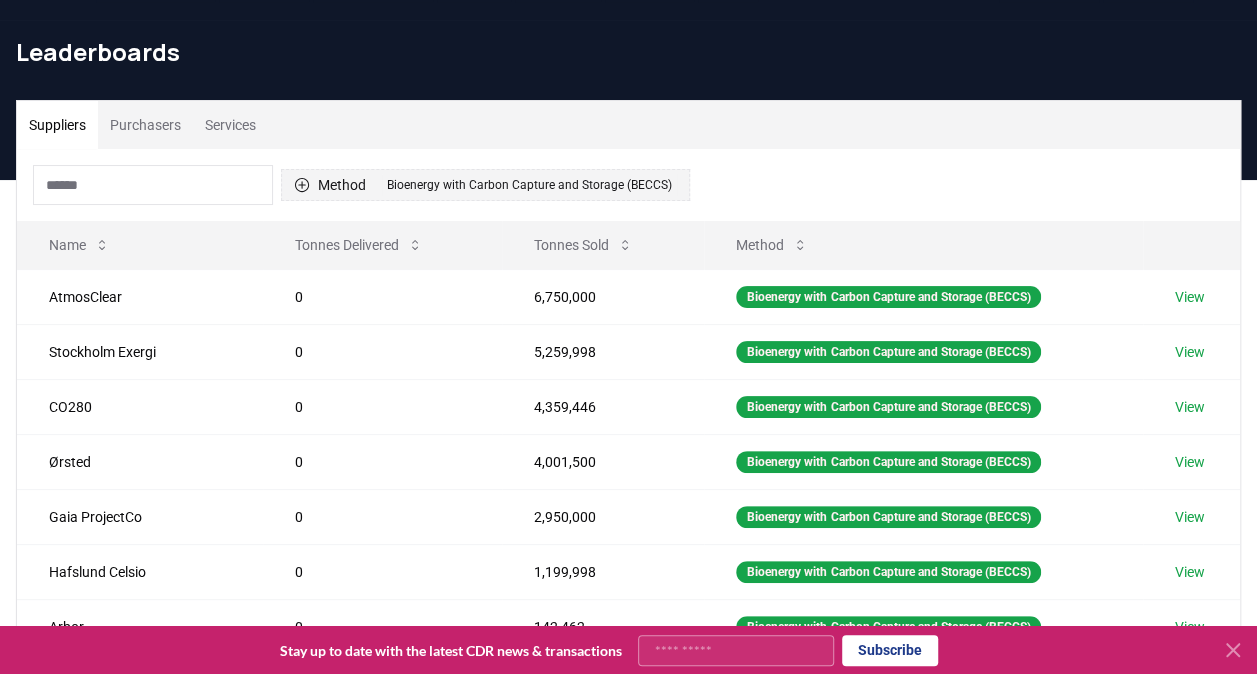 click on "Bioenergy with Carbon Capture and Storage (BECCS)" at bounding box center [529, 185] 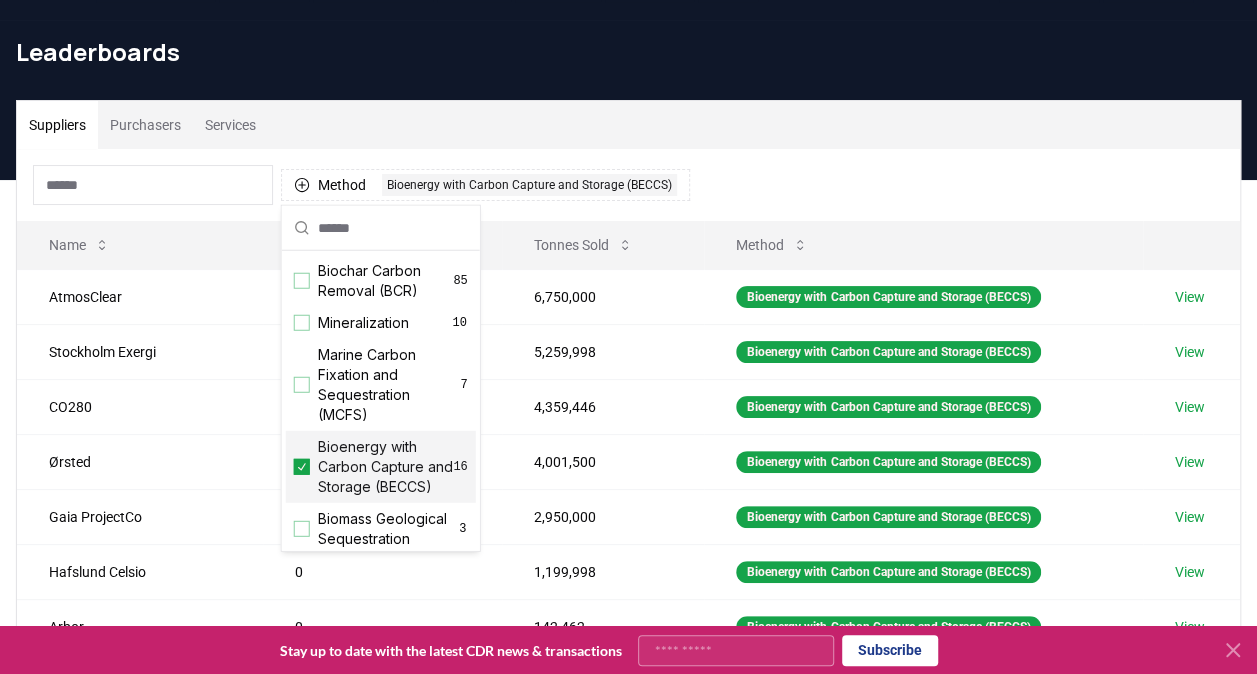 click on "Bioenergy with Carbon Capture and Storage (BECCS) 16" at bounding box center (381, 467) 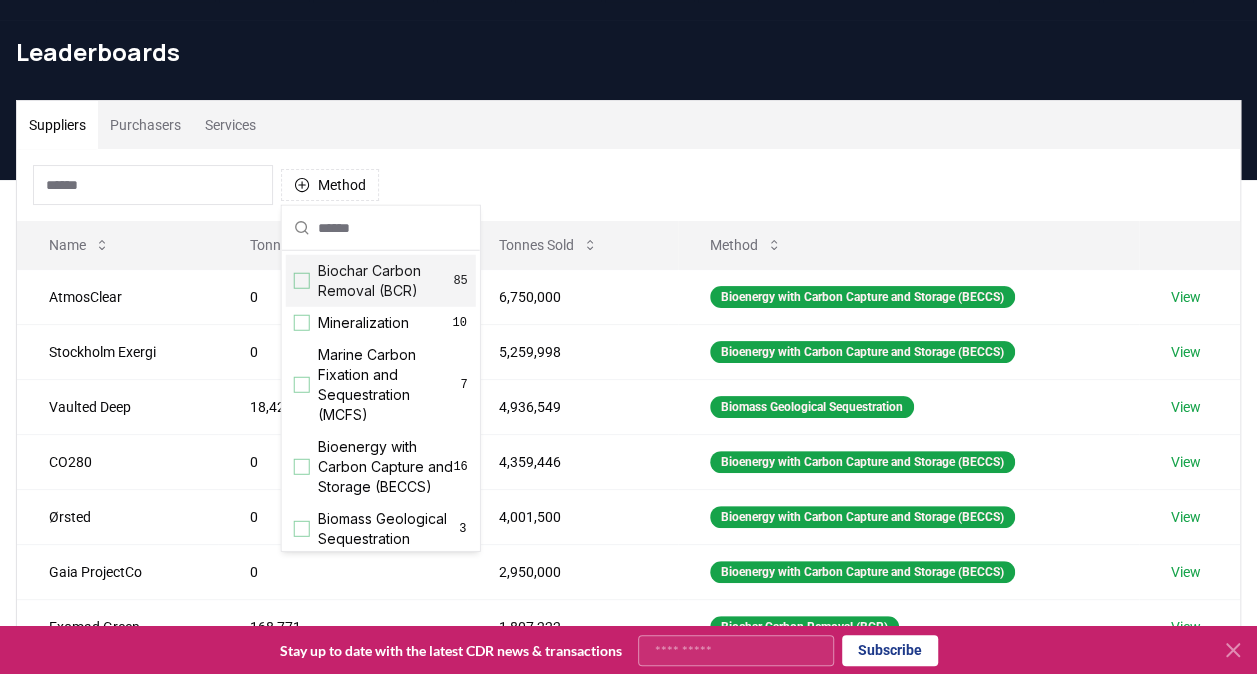 click on "Biochar Carbon Removal (BCR) 85" at bounding box center (381, 281) 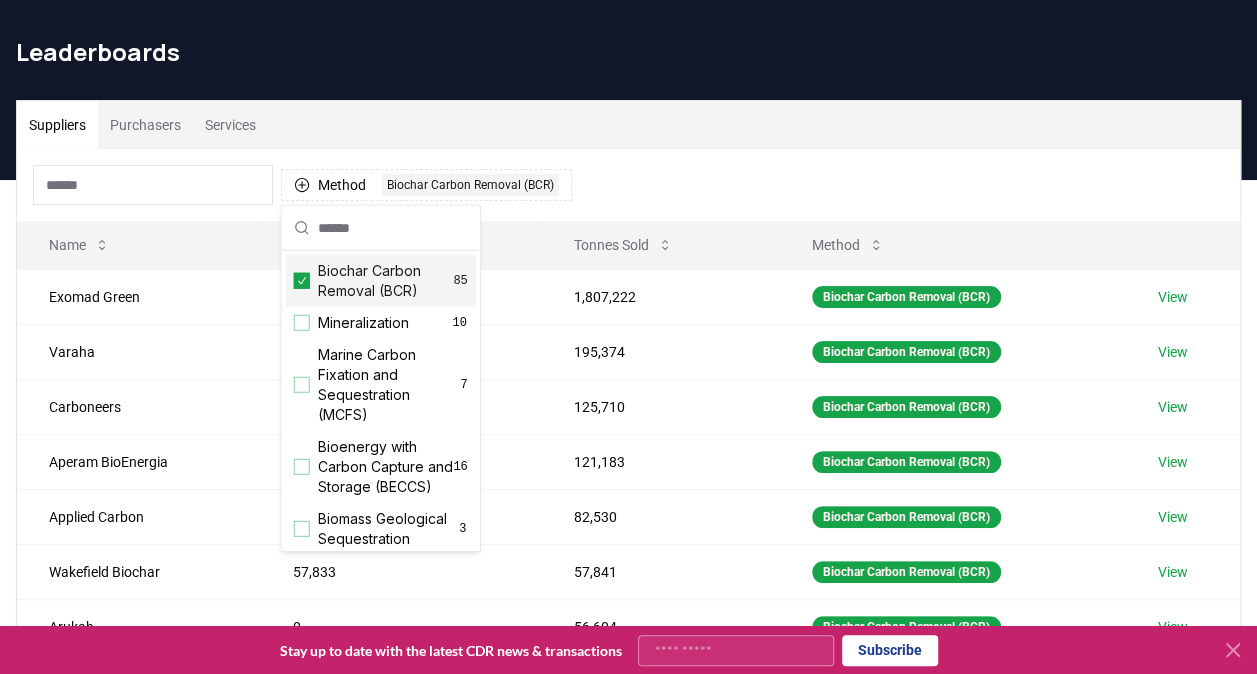 click on "Method 1 Biochar Carbon Removal (BCR)" at bounding box center [628, 185] 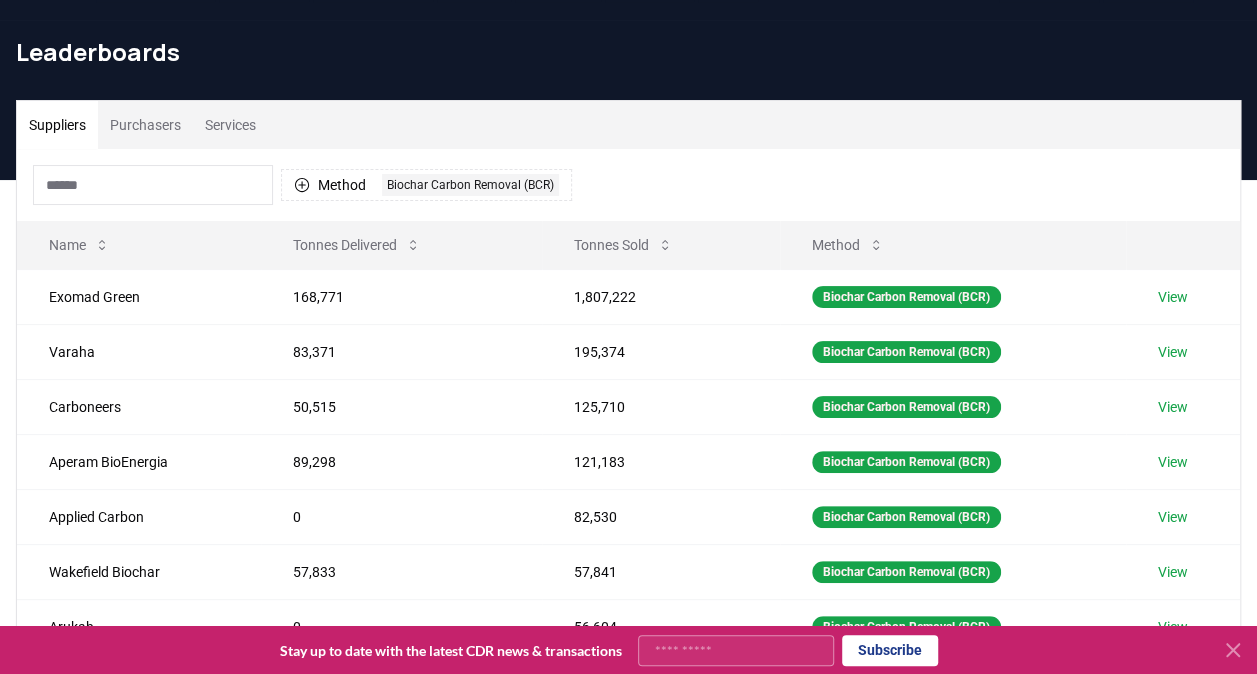 scroll, scrollTop: 134, scrollLeft: 0, axis: vertical 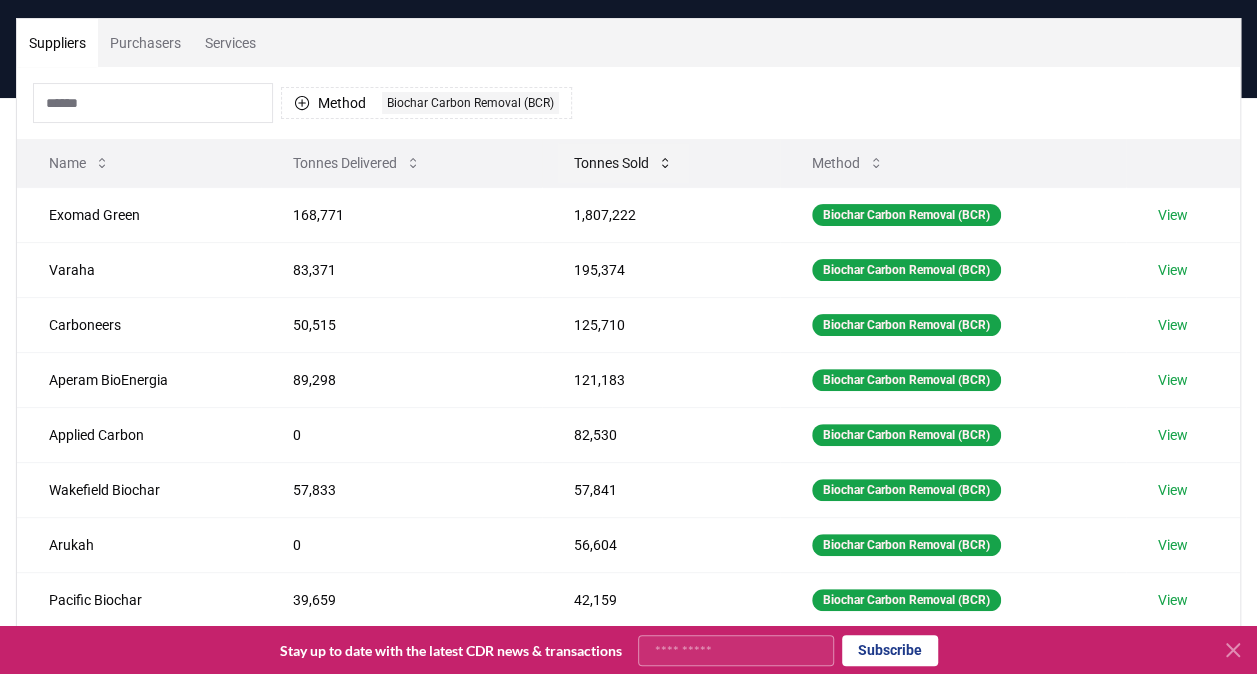 click on "Tonnes Sold" at bounding box center (623, 163) 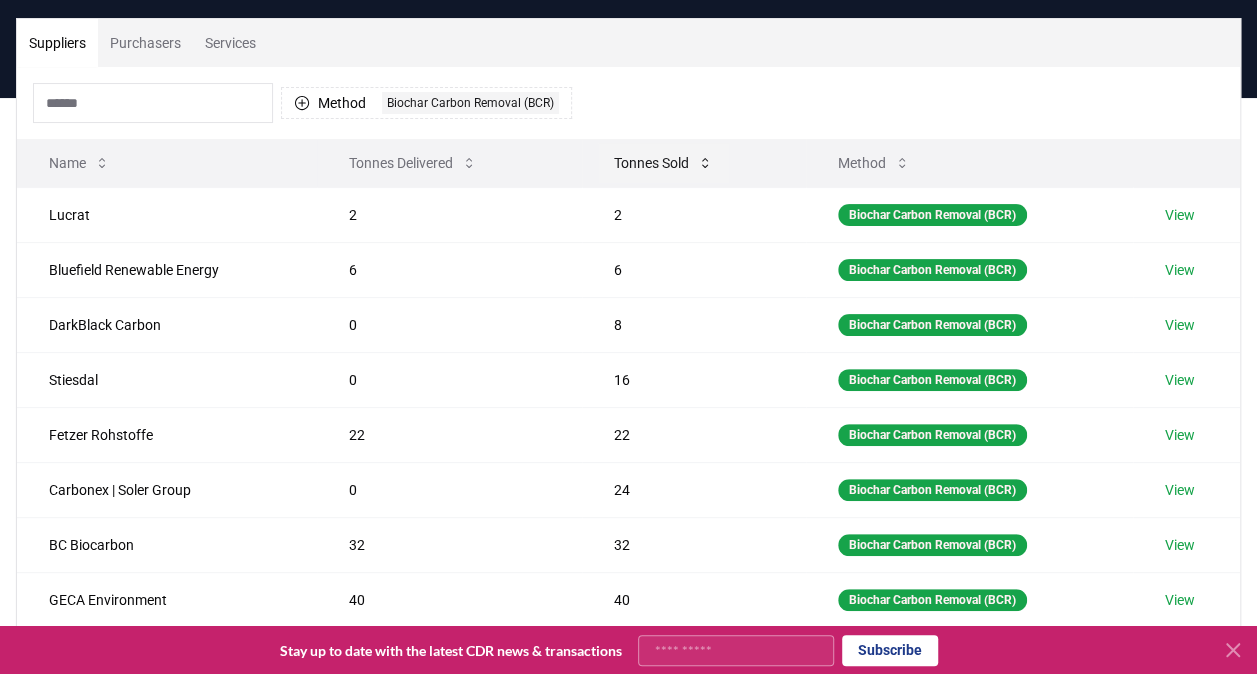 click on "Tonnes Sold" at bounding box center [663, 163] 